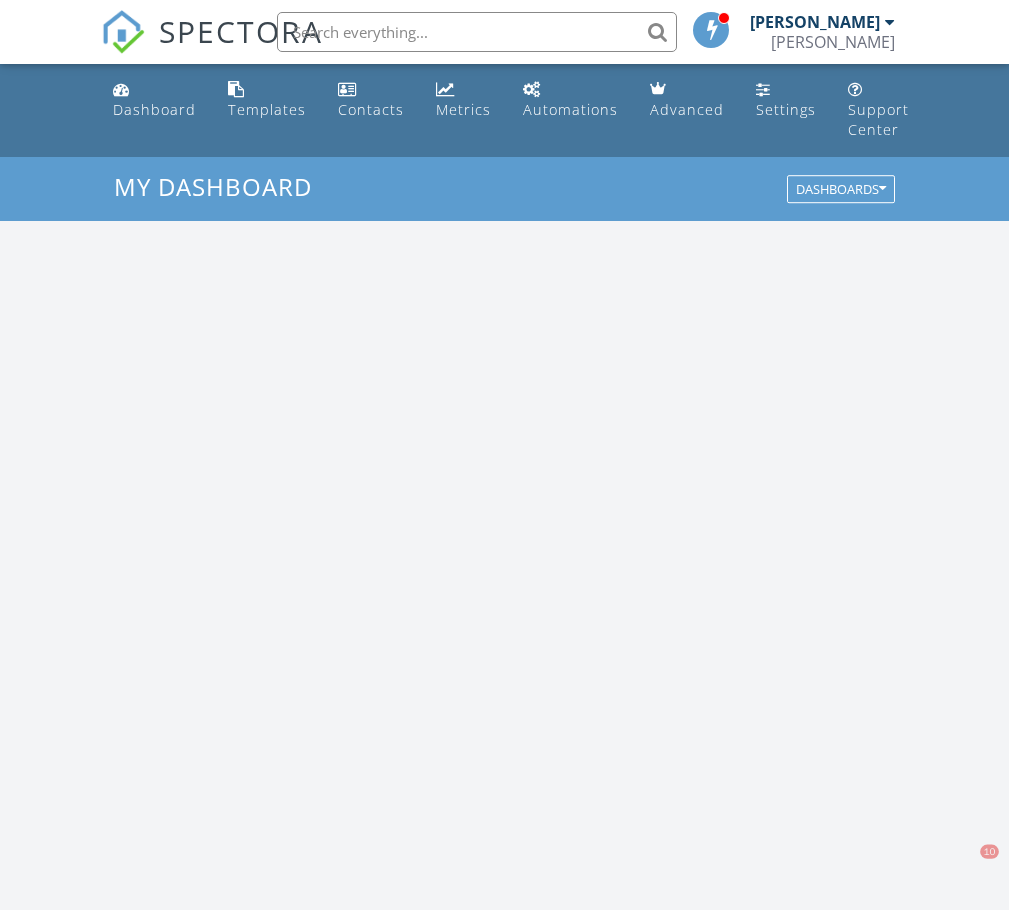 scroll, scrollTop: 0, scrollLeft: 0, axis: both 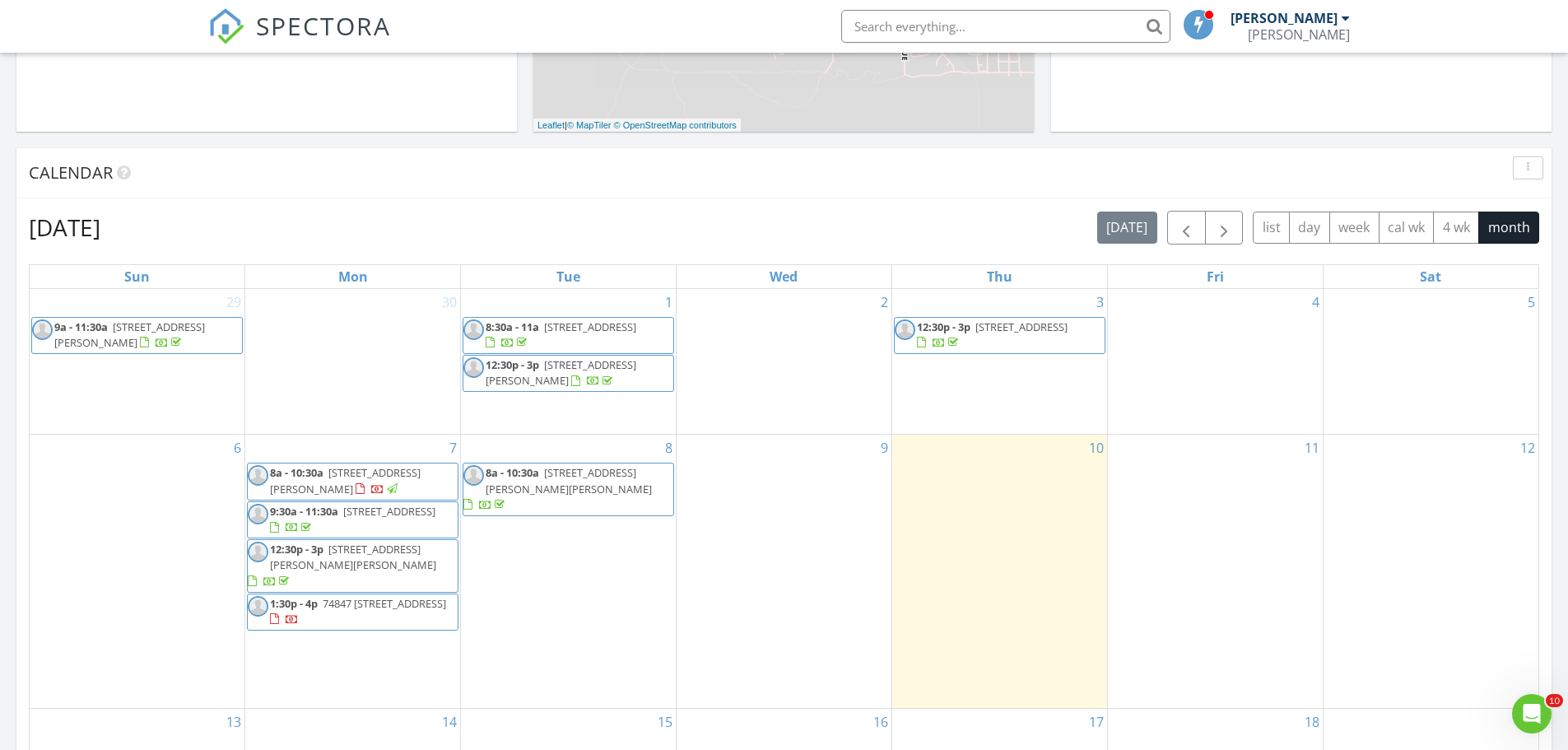 click on "12:30p - 3p
55850 Shannon rd, Landers  92284" at bounding box center (352, 566) 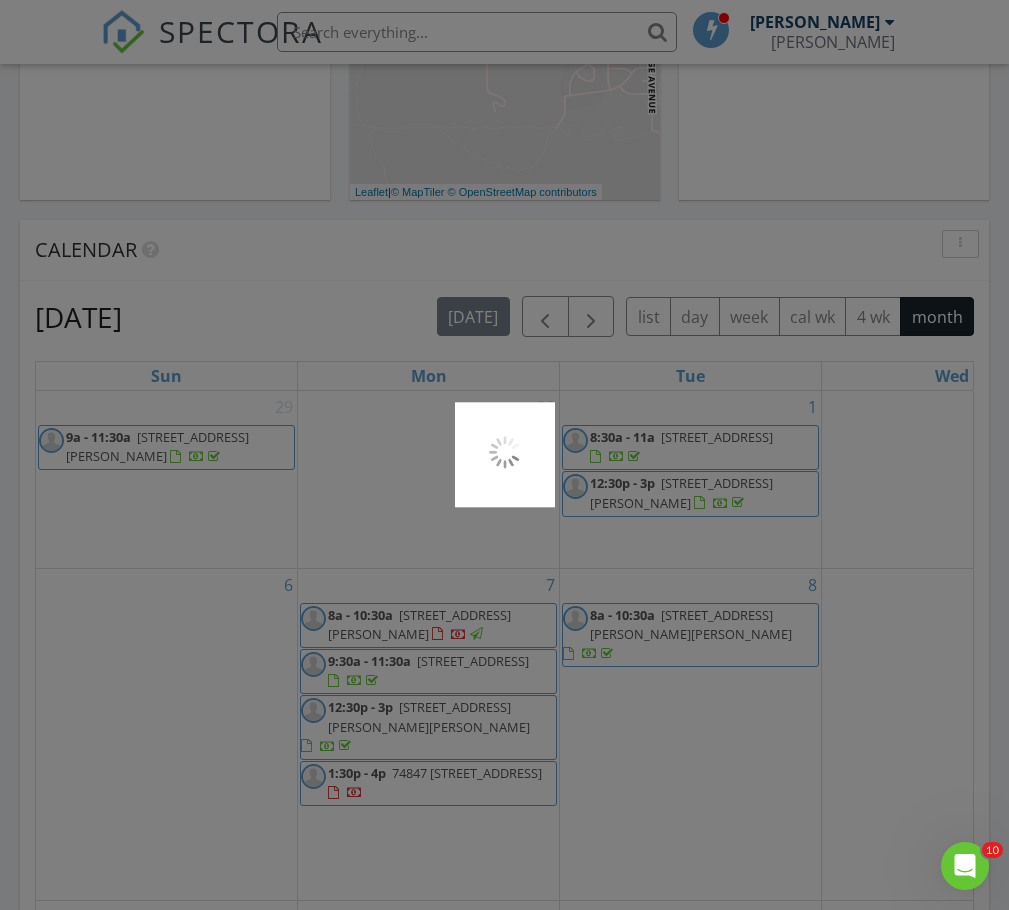 scroll, scrollTop: 1851, scrollLeft: 1040, axis: both 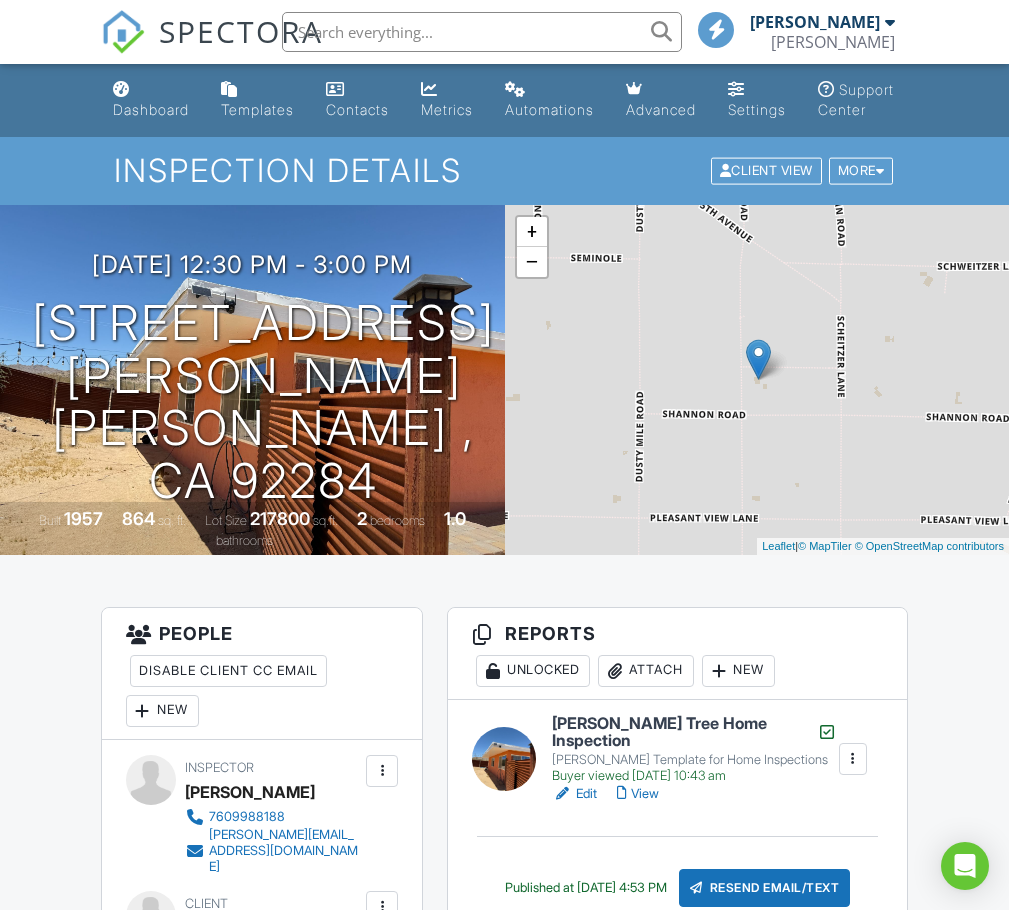 click on "Edit" at bounding box center (574, 794) 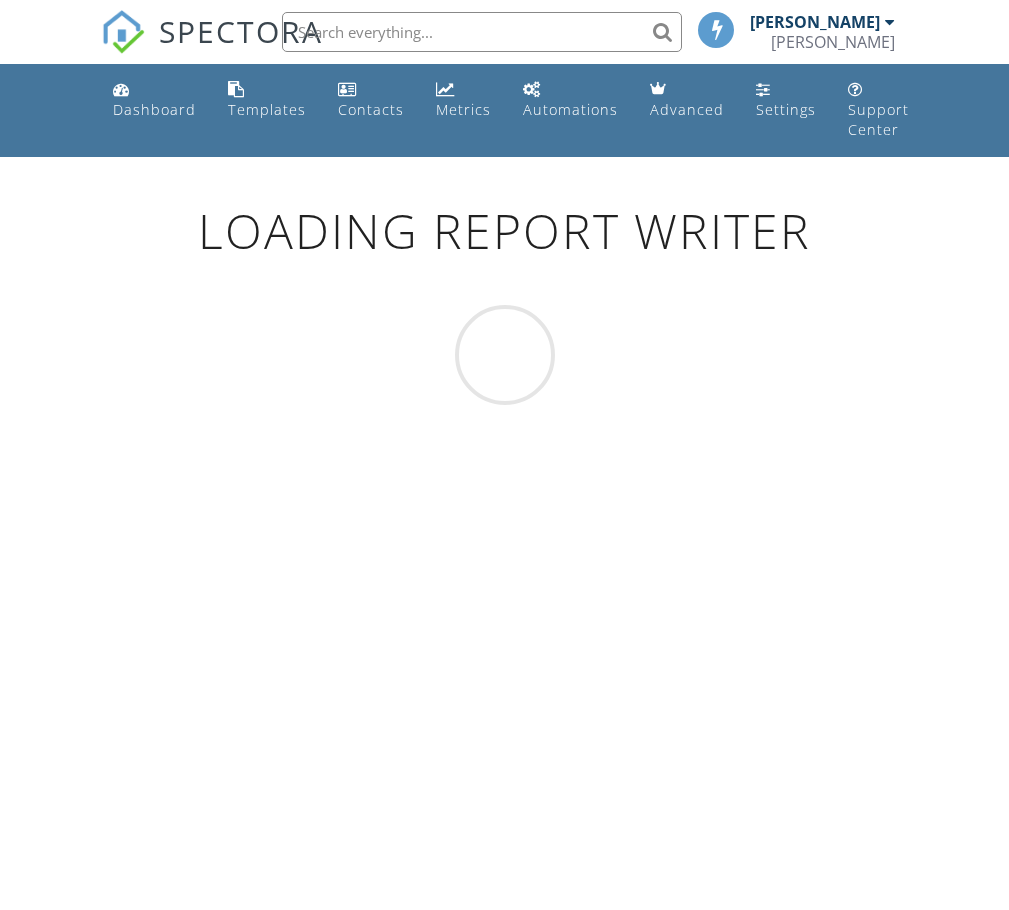 scroll, scrollTop: 0, scrollLeft: 0, axis: both 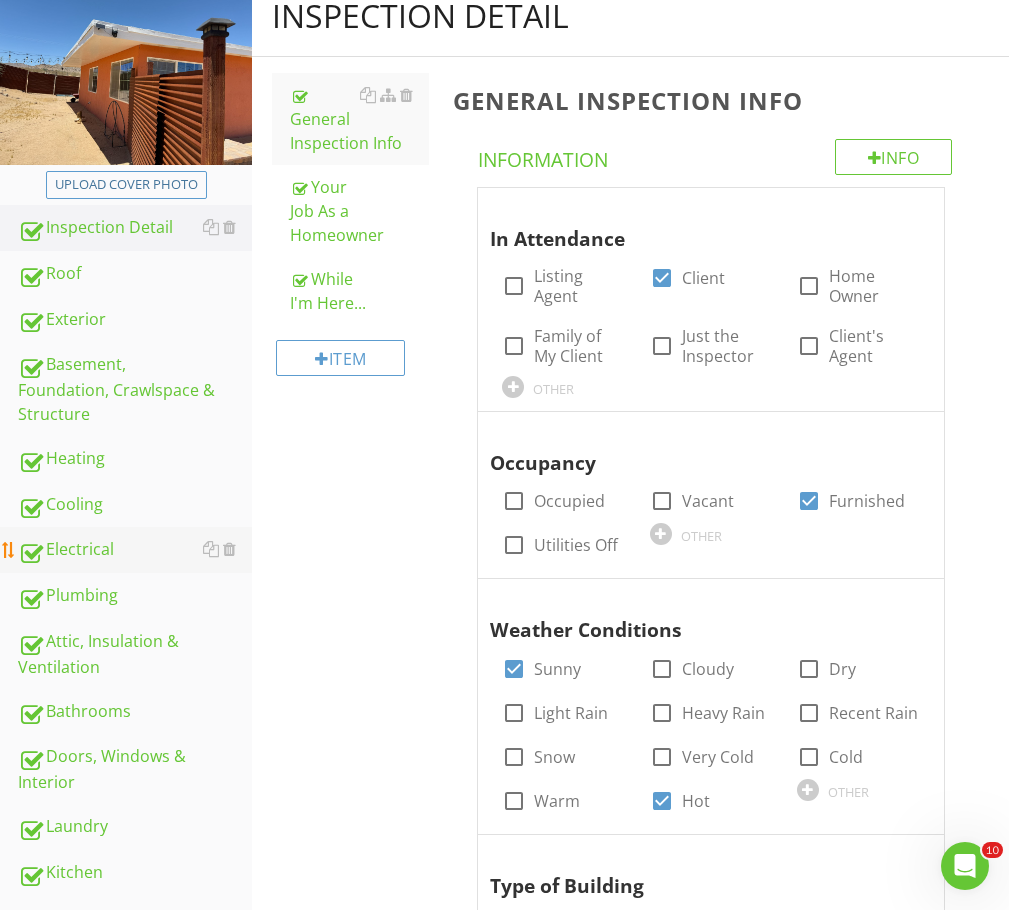 click on "Electrical" at bounding box center [135, 550] 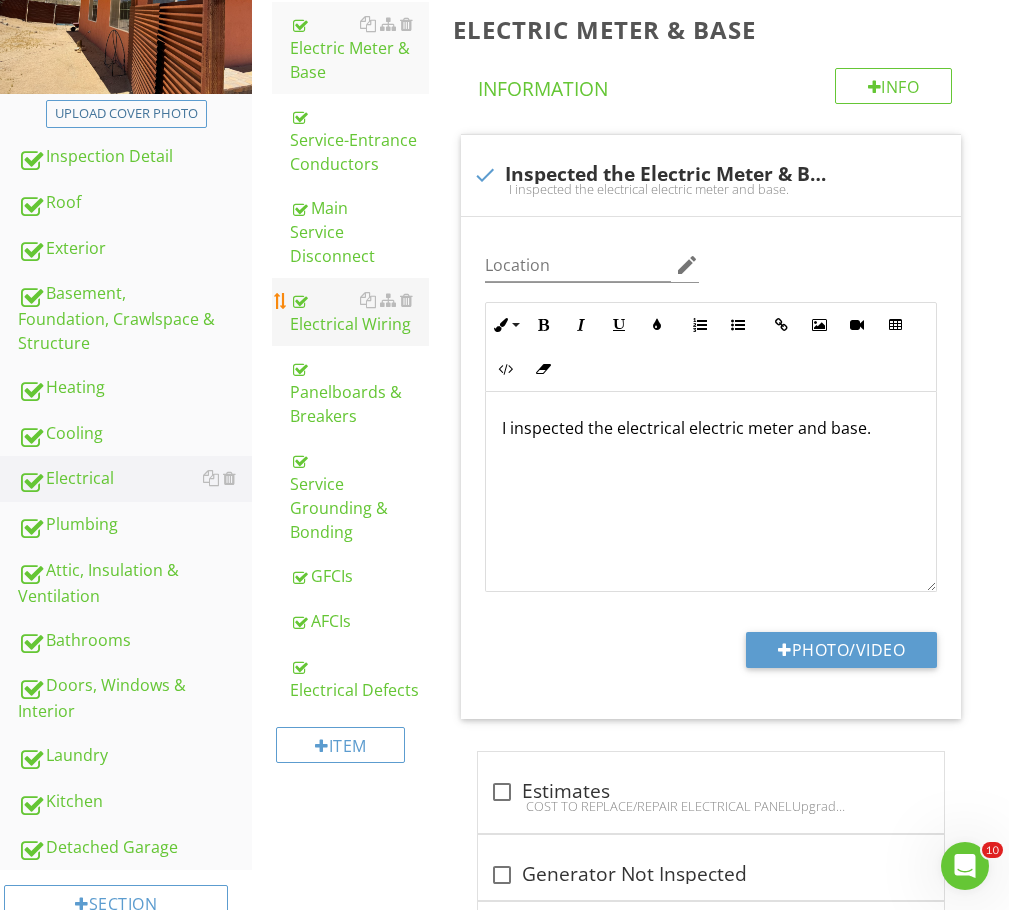 scroll, scrollTop: 363, scrollLeft: 0, axis: vertical 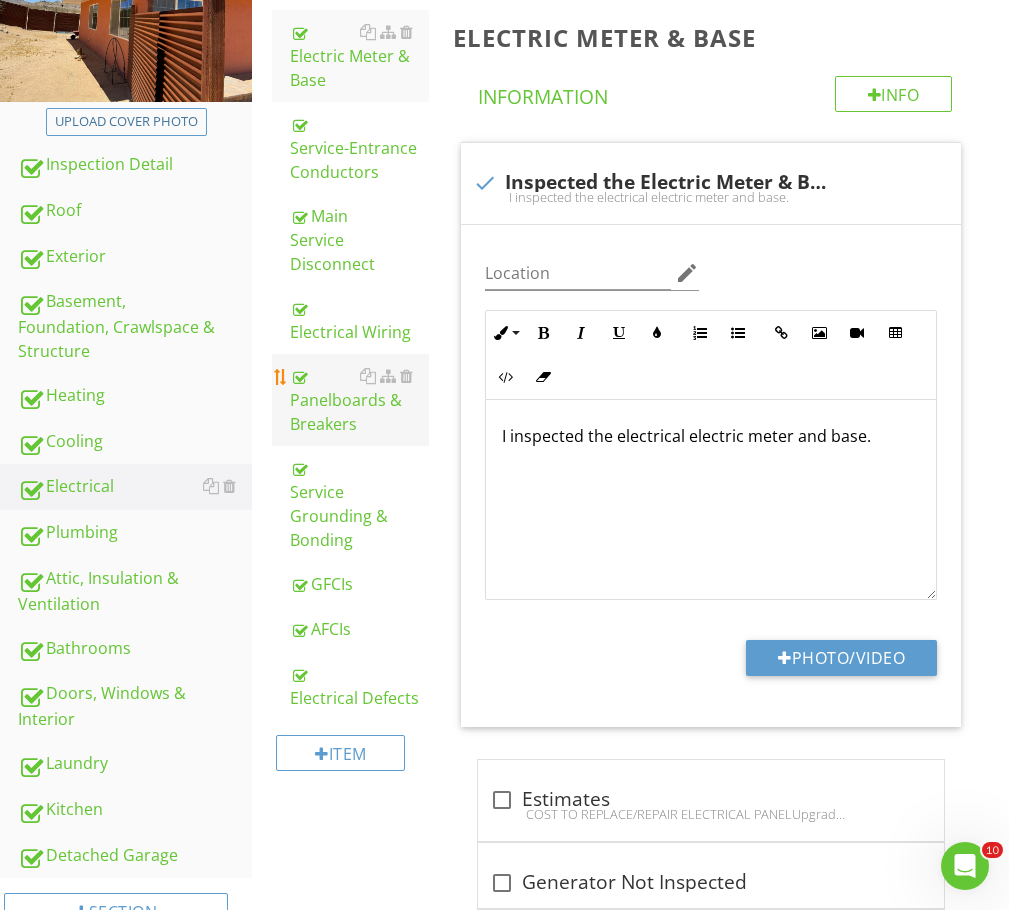 click on "Panelboards & Breakers" at bounding box center (359, 400) 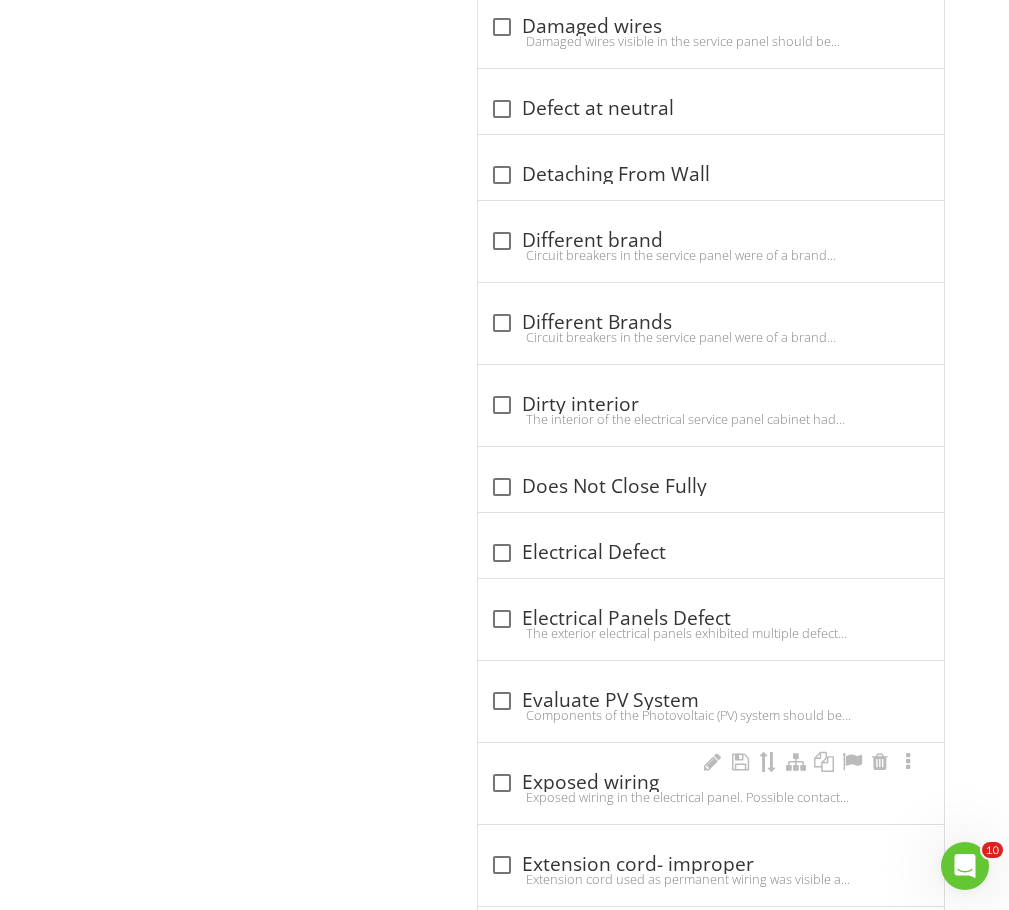 scroll, scrollTop: 4763, scrollLeft: 0, axis: vertical 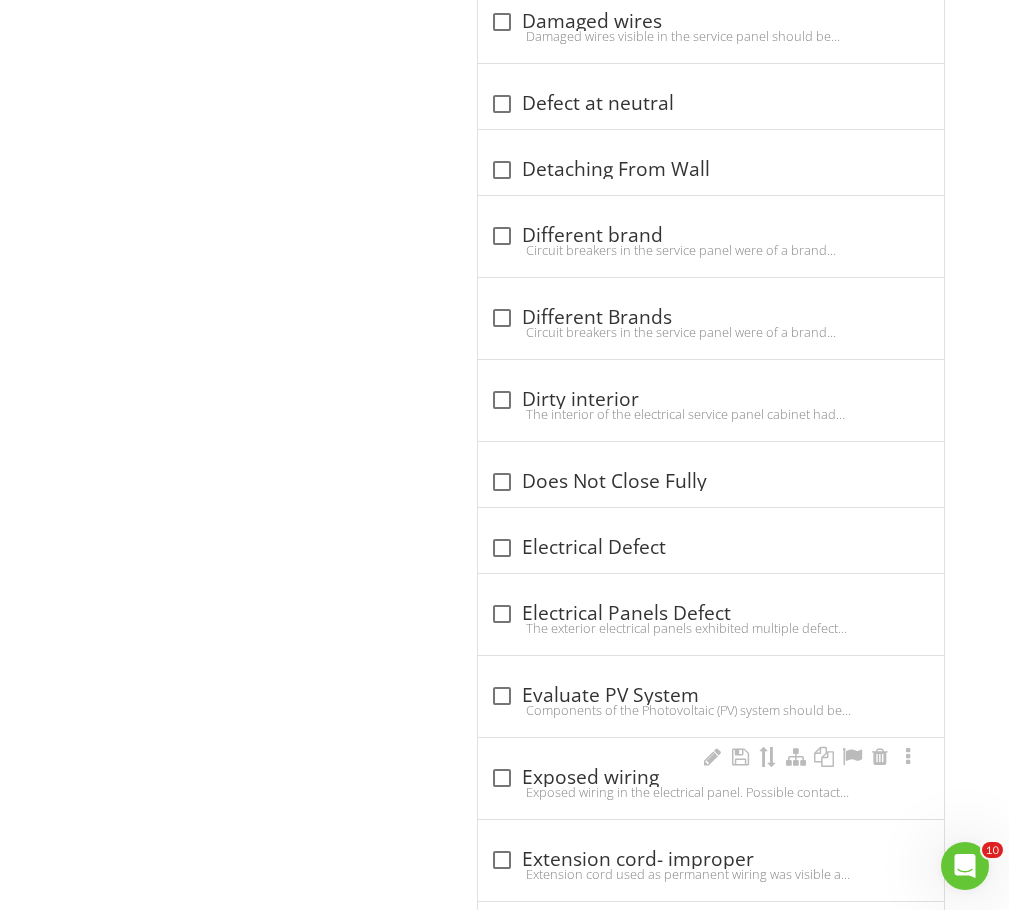 click on "check_box_outline_blank
Exposed wiring" at bounding box center (711, 778) 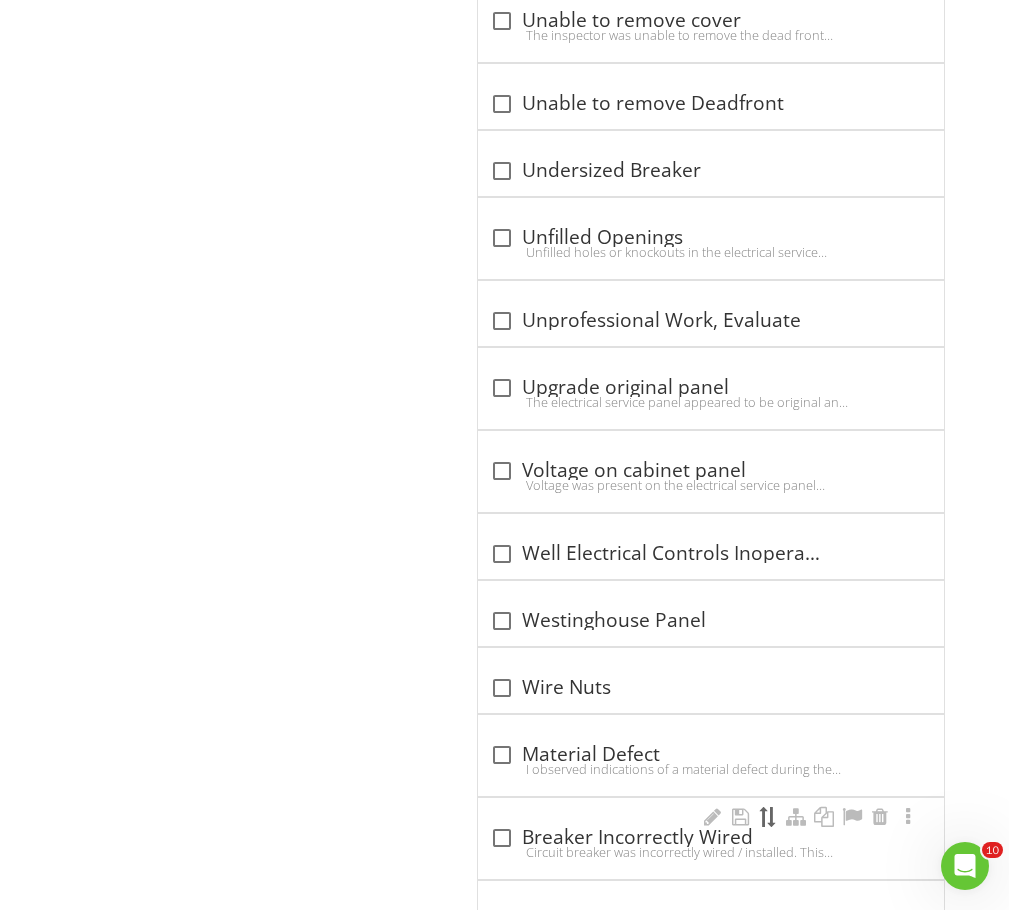 scroll, scrollTop: 10563, scrollLeft: 0, axis: vertical 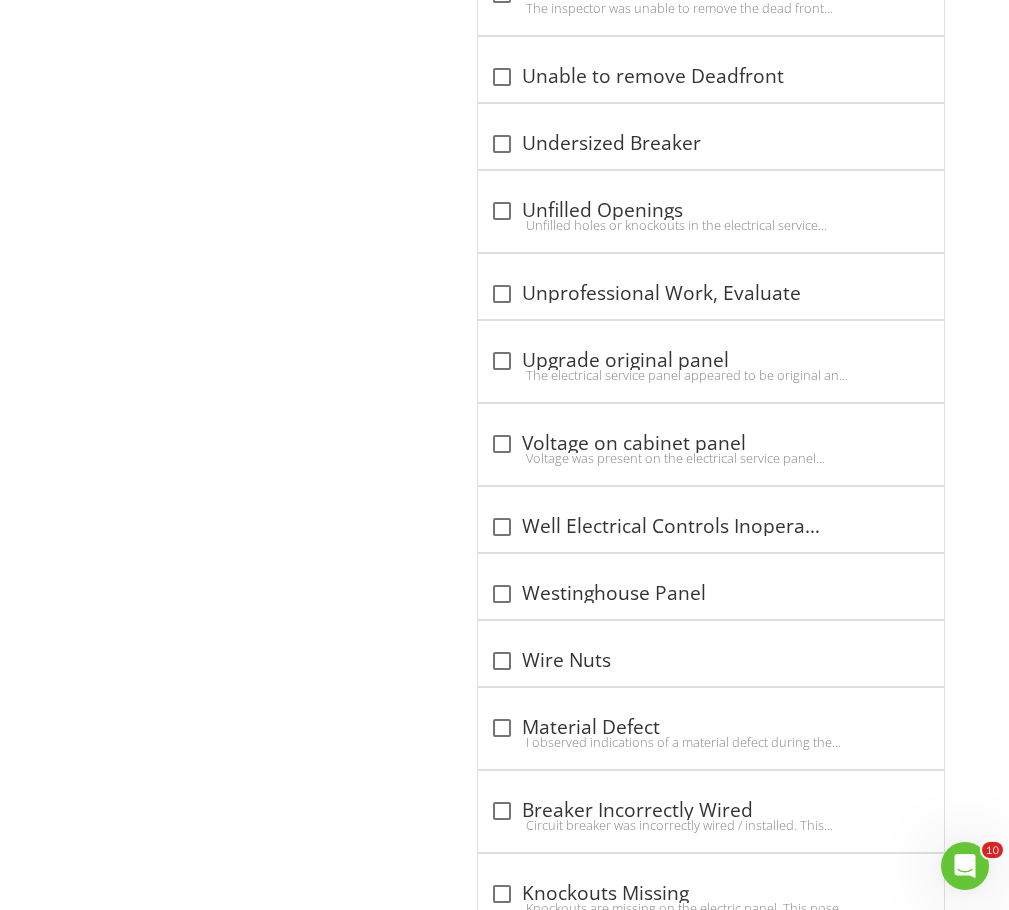 click on "Panelboards & Breakers
Info
Information                       check_box_outline_blank
Electricity off
The electricity was turned off at the time of the inspection. This condition will limit inspection of the electrical system and may affect the inspection of portions of other systems. Electricity may be off due to dangerous electrical conditions. The inspector recommends that before the expiration of your inspection objection deadline but after power has been restored to the home, you have the electrical system inspected by a qualified electrical contractor.
check_box_outline_blank
No Panel
check_box_outline_blank
Not Inspected
check_box_outline_blank
Zinsco GTE" at bounding box center [725, -3231] 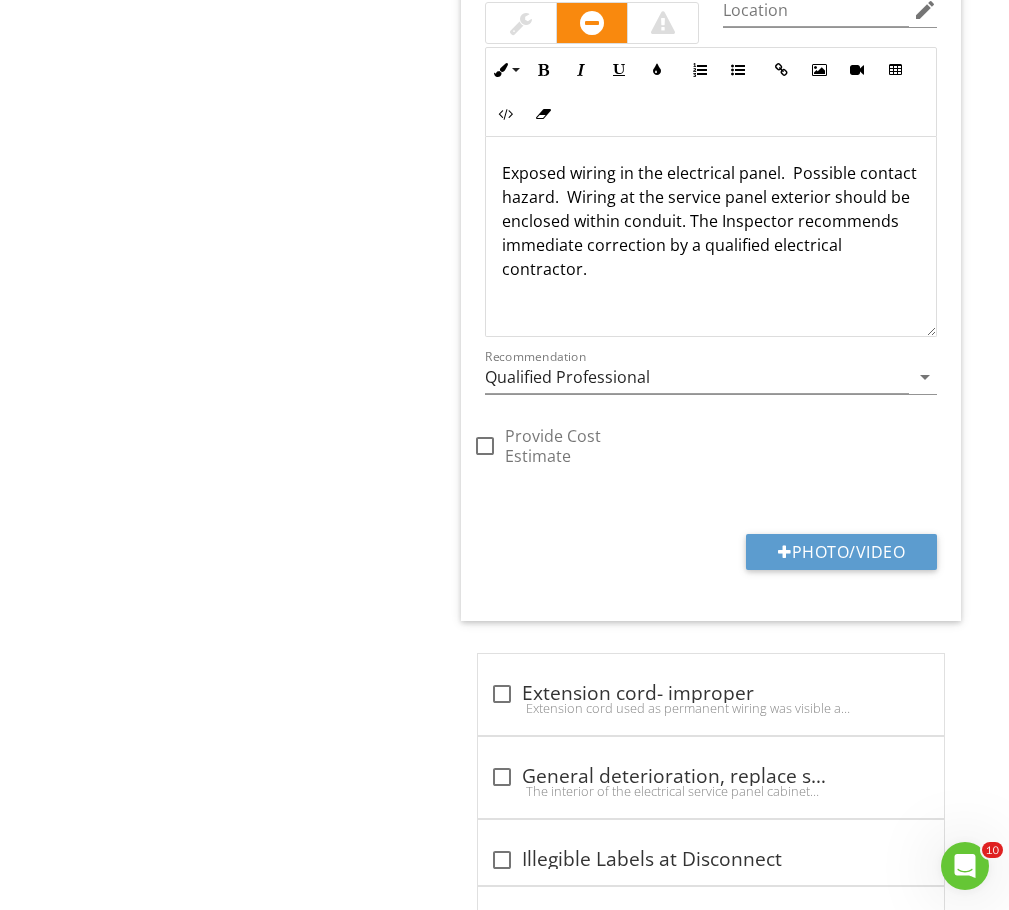 scroll, scrollTop: 5391, scrollLeft: 0, axis: vertical 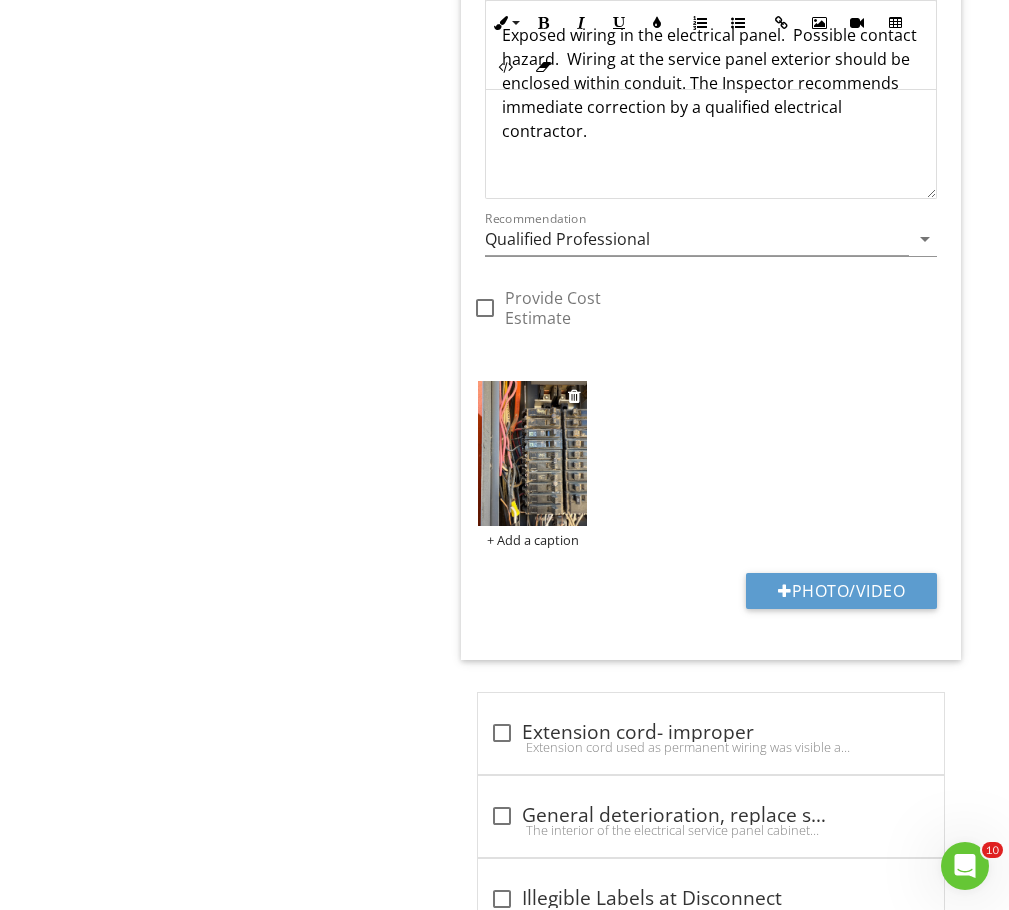 click at bounding box center (532, 453) 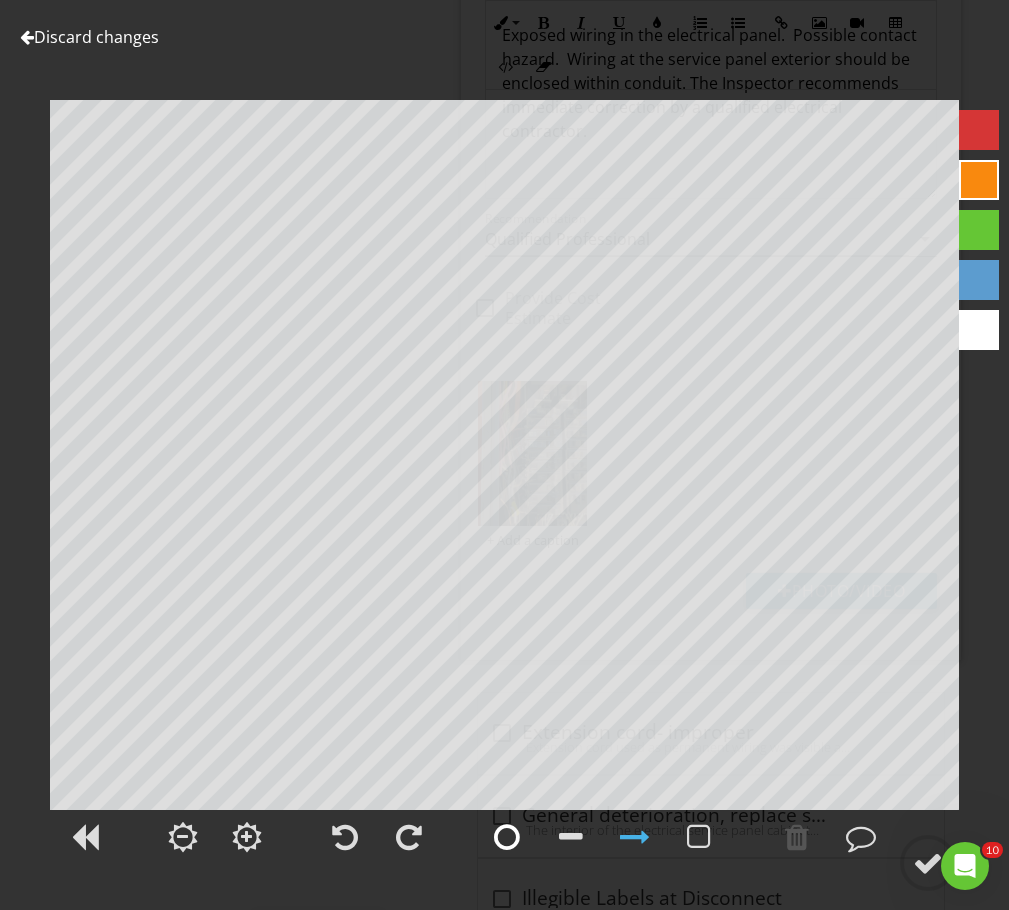 click at bounding box center [507, 837] 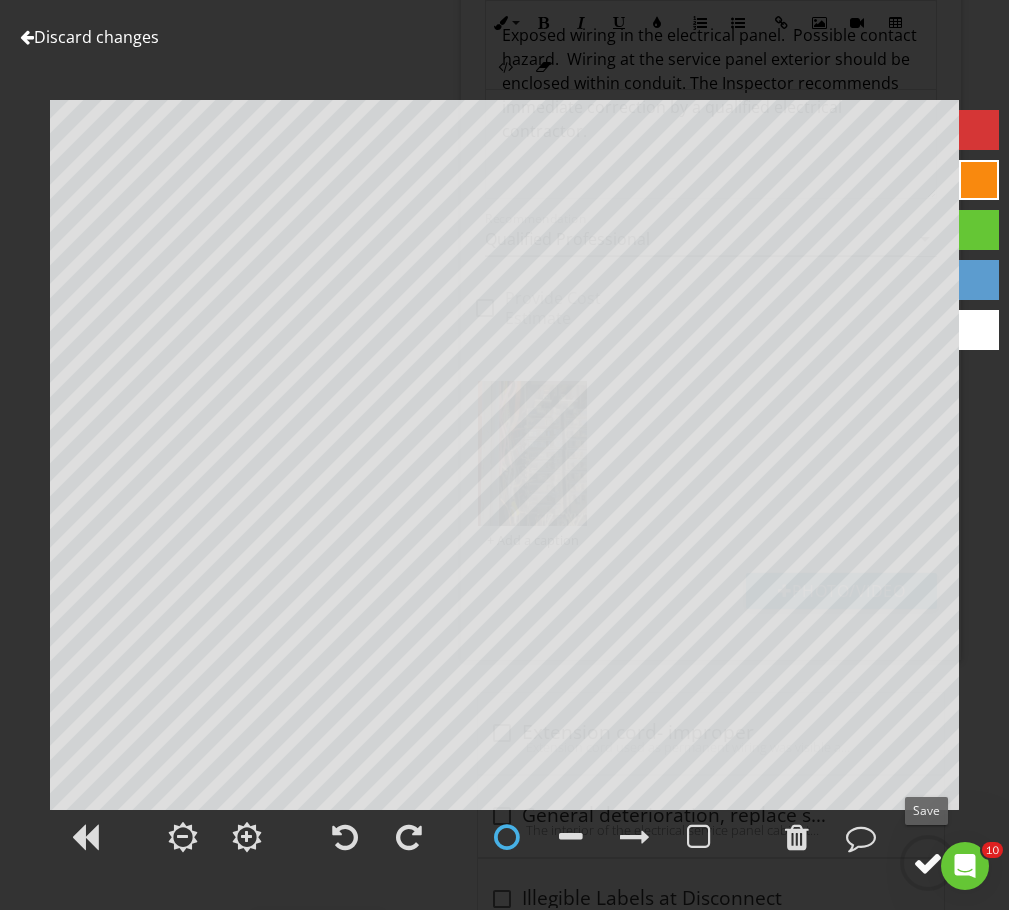 click at bounding box center [928, 863] 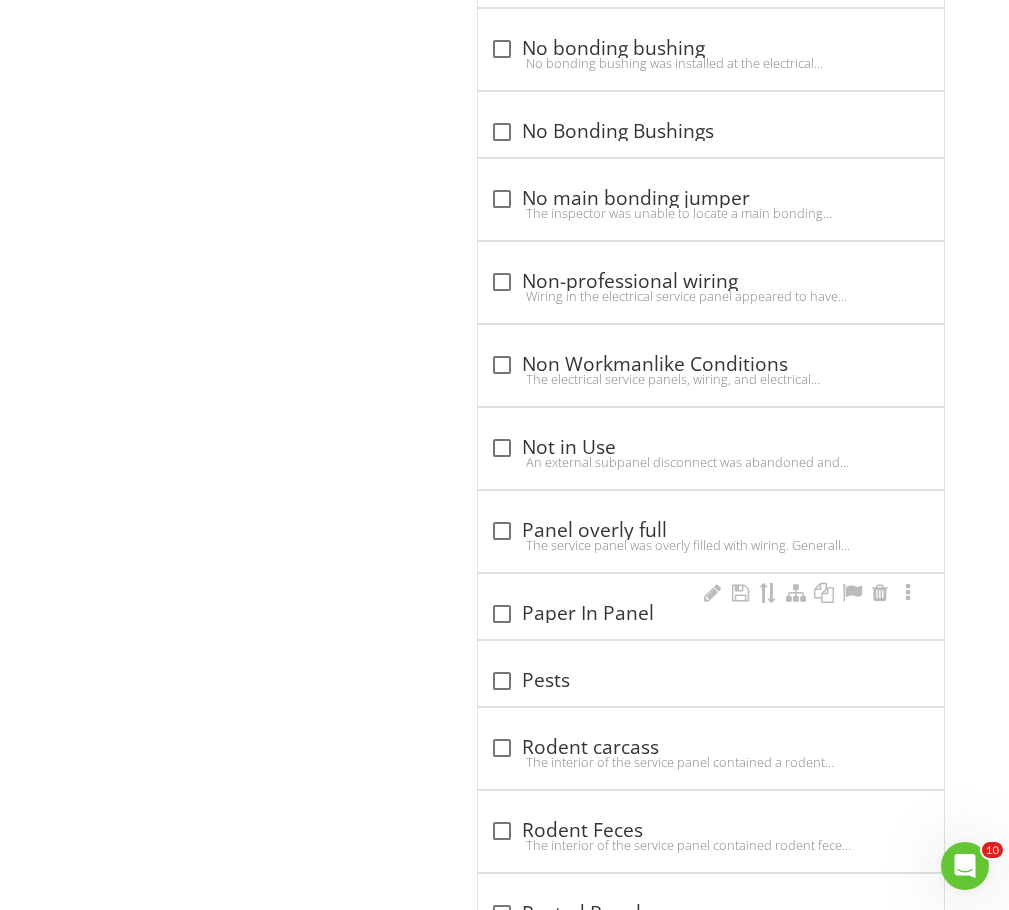 scroll, scrollTop: 8791, scrollLeft: 0, axis: vertical 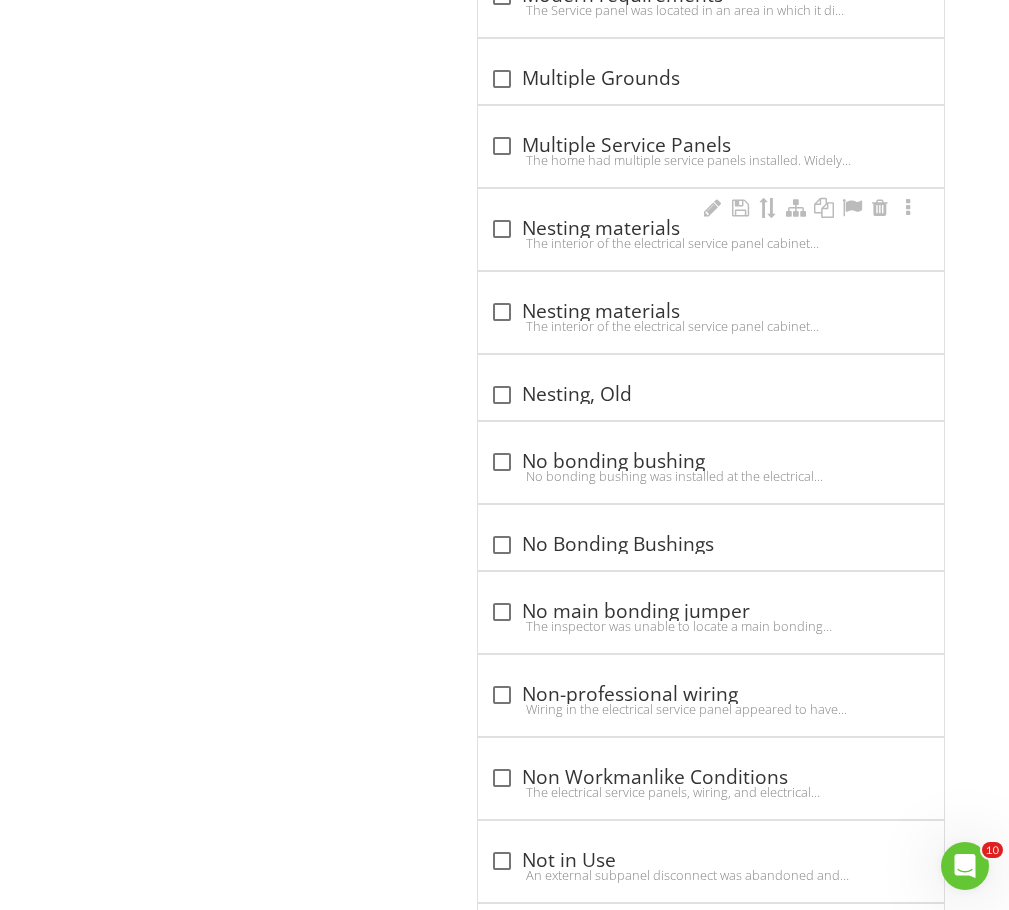 click on "The interior of the electrical service panel cabinet contained nesting materials. This condition may affect the ability of electrical components within the service panel to function as they were designed. The Inspector recommends that the cabinet be cleaned and action taken to close off any openings that may allow entry in the future. All work should be performed by a qualified electrical contractor." at bounding box center [711, 243] 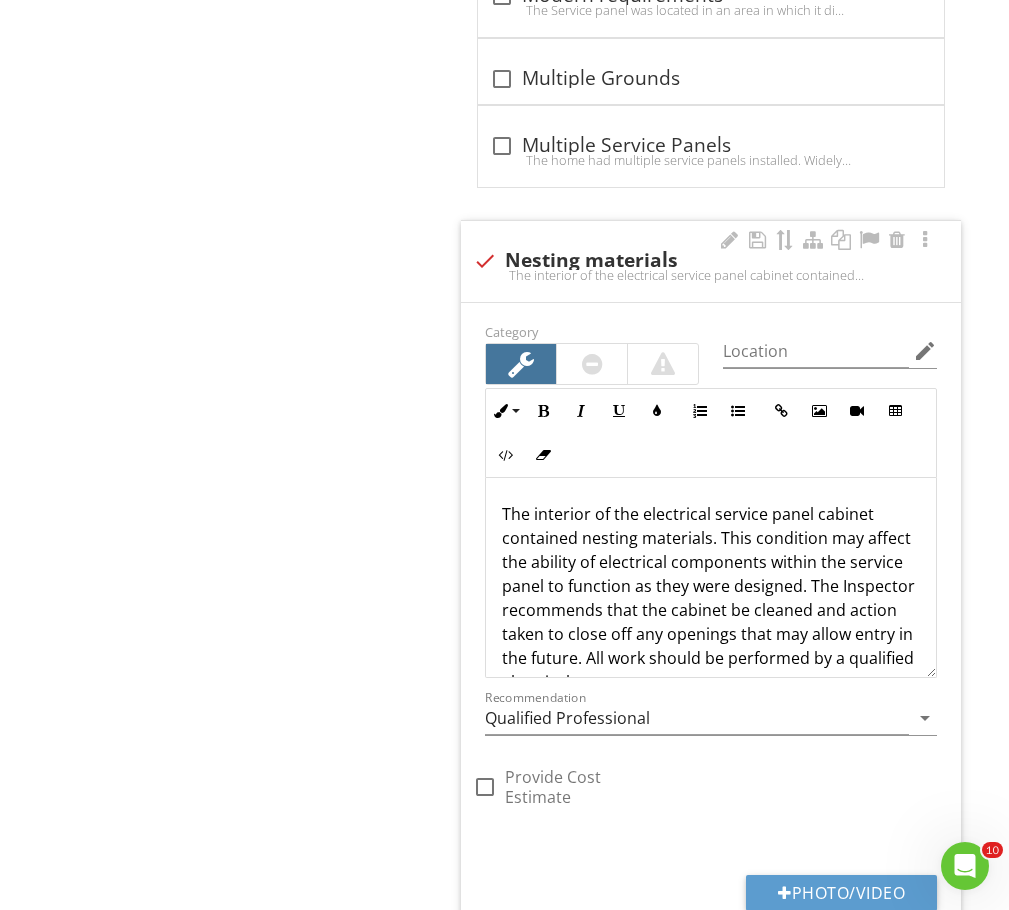 click on "The interior of the electrical service panel cabinet contained nesting materials. This condition may affect the ability of electrical components within the service panel to function as they were designed. The Inspector recommends that the cabinet be cleaned and action taken to close off any openings that may allow entry in the future. All work should be performed by a qualified electrical contractor." at bounding box center [711, 598] 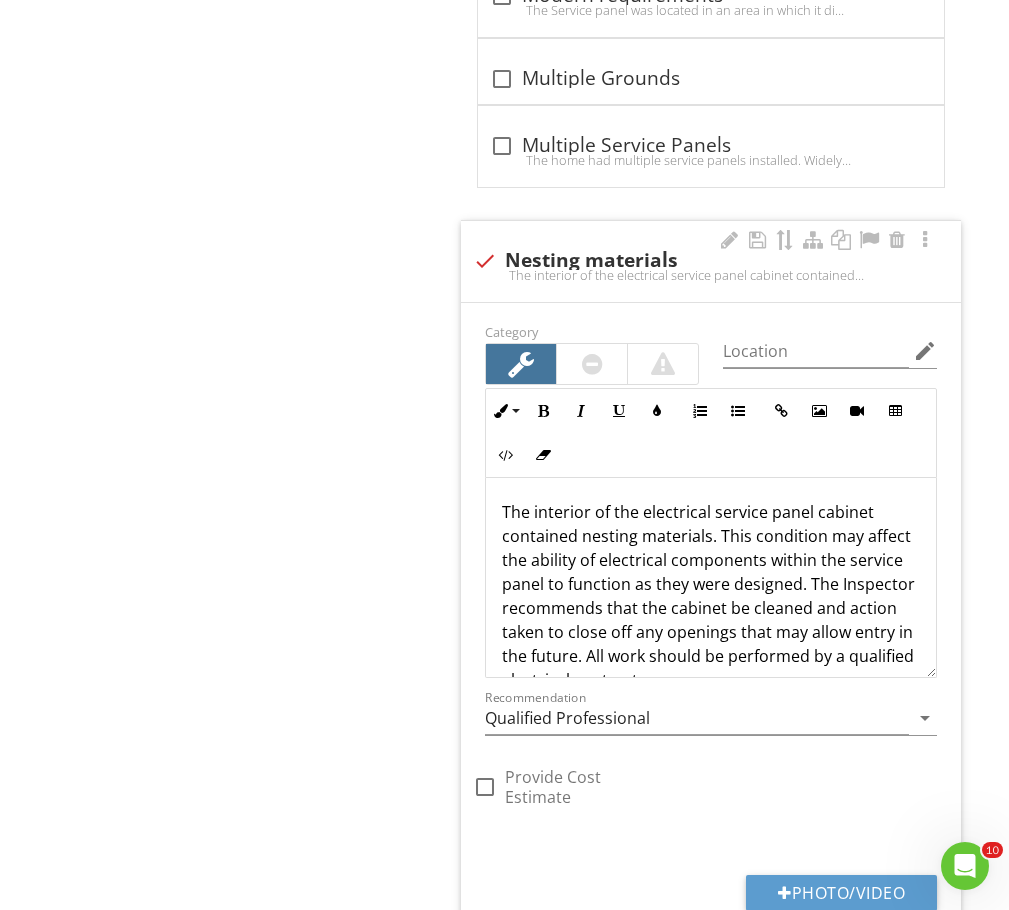 scroll, scrollTop: 0, scrollLeft: 0, axis: both 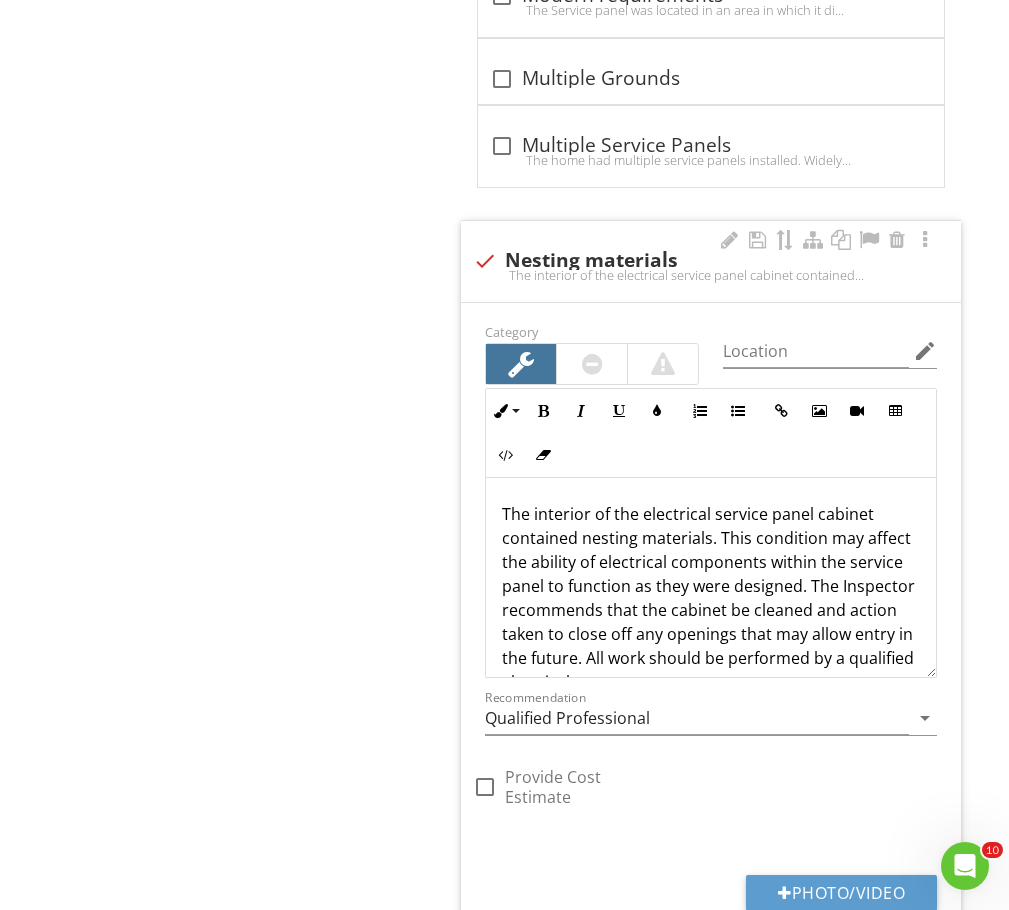 click on "The interior of the electrical service panel cabinet contained nesting materials. This condition may affect the ability of electrical components within the service panel to function as they were designed. The Inspector recommends that the cabinet be cleaned and action taken to close off any openings that may allow entry in the future. All work should be performed by a qualified electrical contractor." at bounding box center (711, 598) 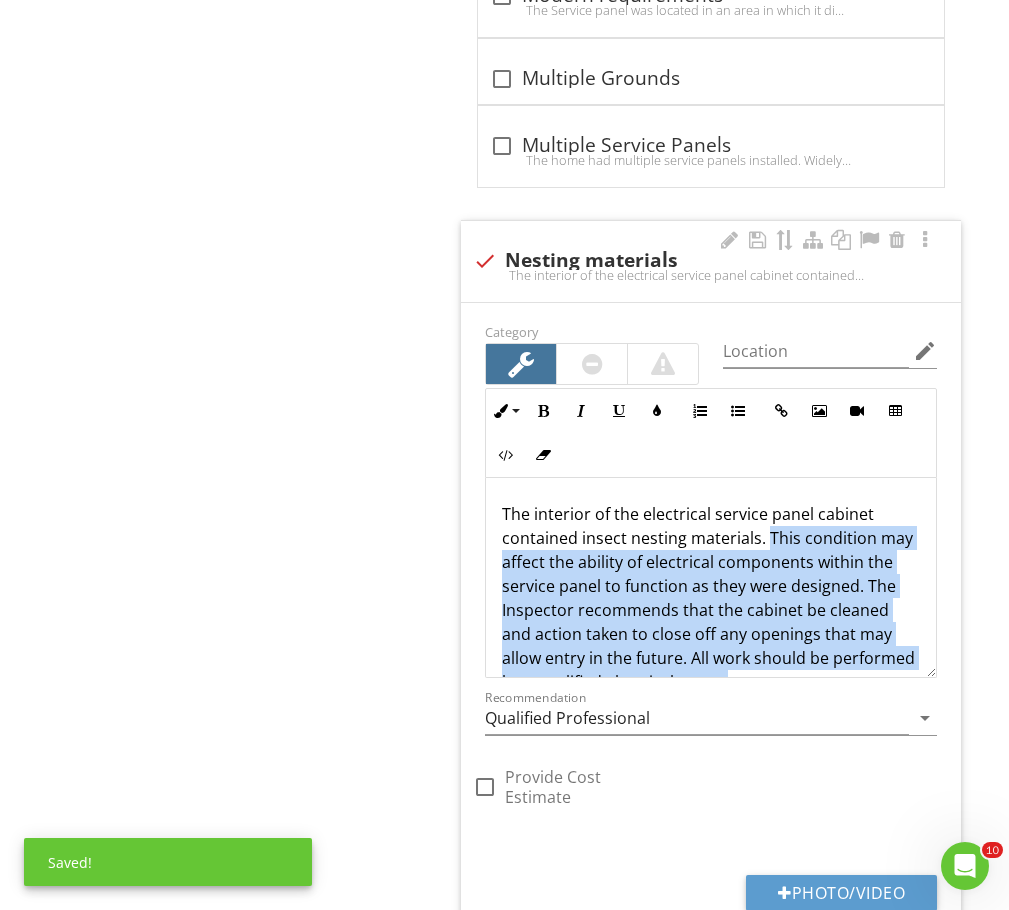 scroll, scrollTop: 41, scrollLeft: 0, axis: vertical 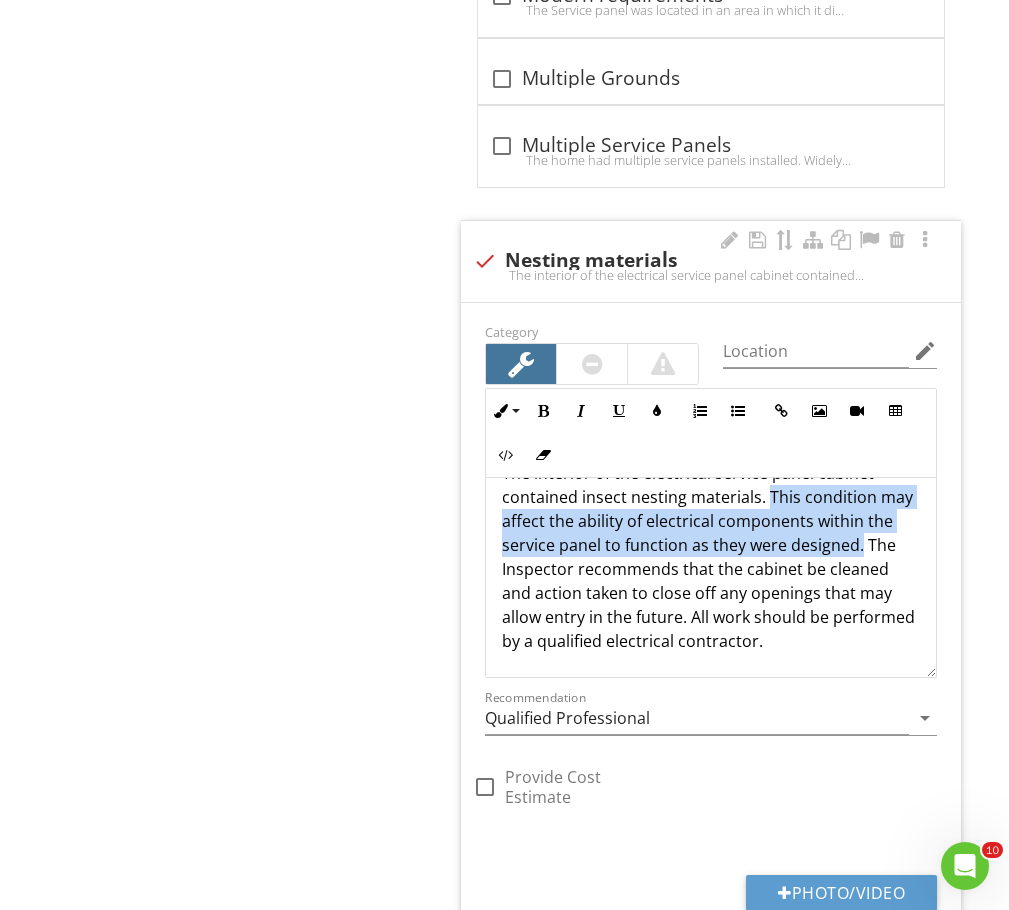 drag, startPoint x: 767, startPoint y: 536, endPoint x: 905, endPoint y: 540, distance: 138.05795 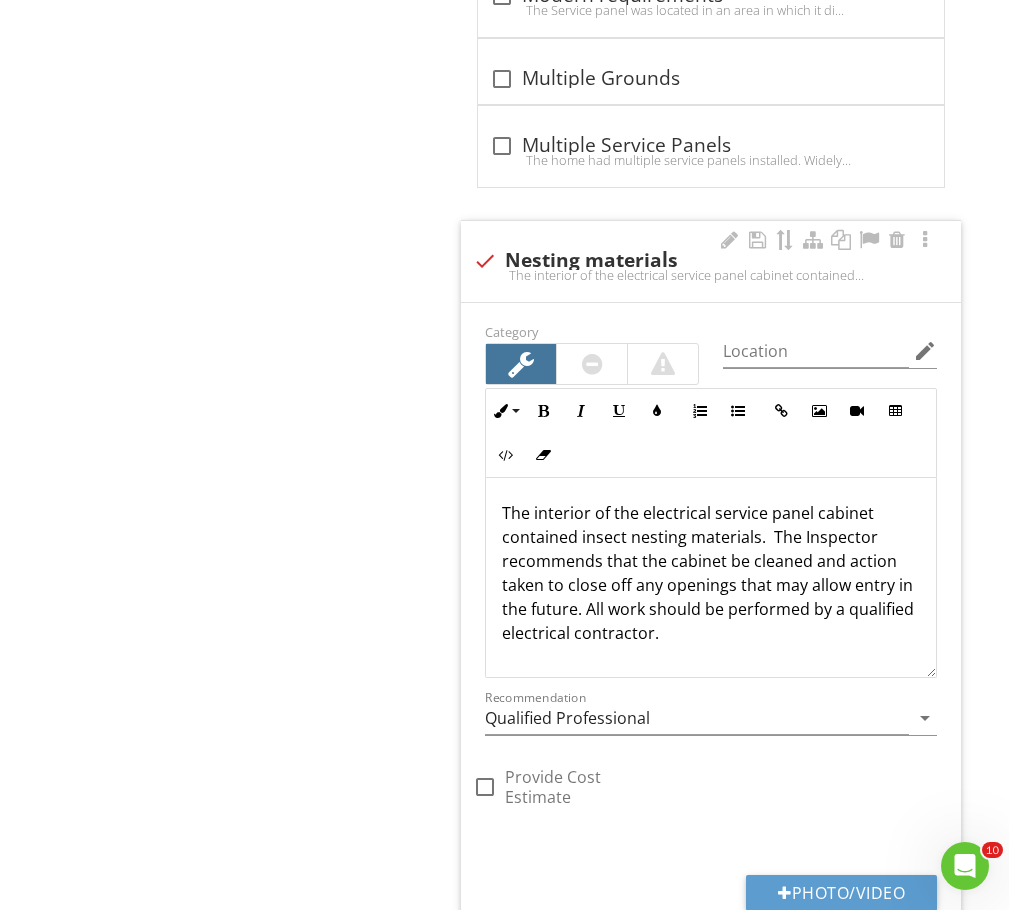 scroll, scrollTop: 8831, scrollLeft: 0, axis: vertical 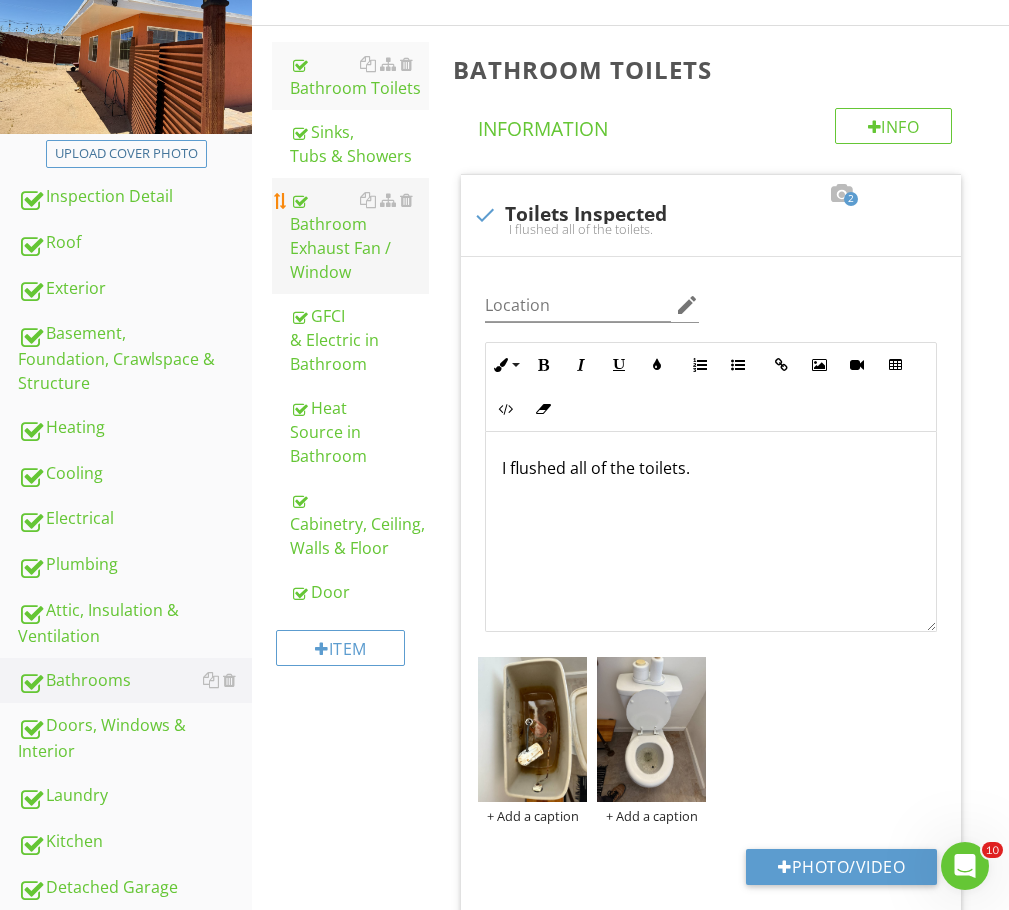 click on "Bathroom Exhaust Fan / Window" at bounding box center [359, 236] 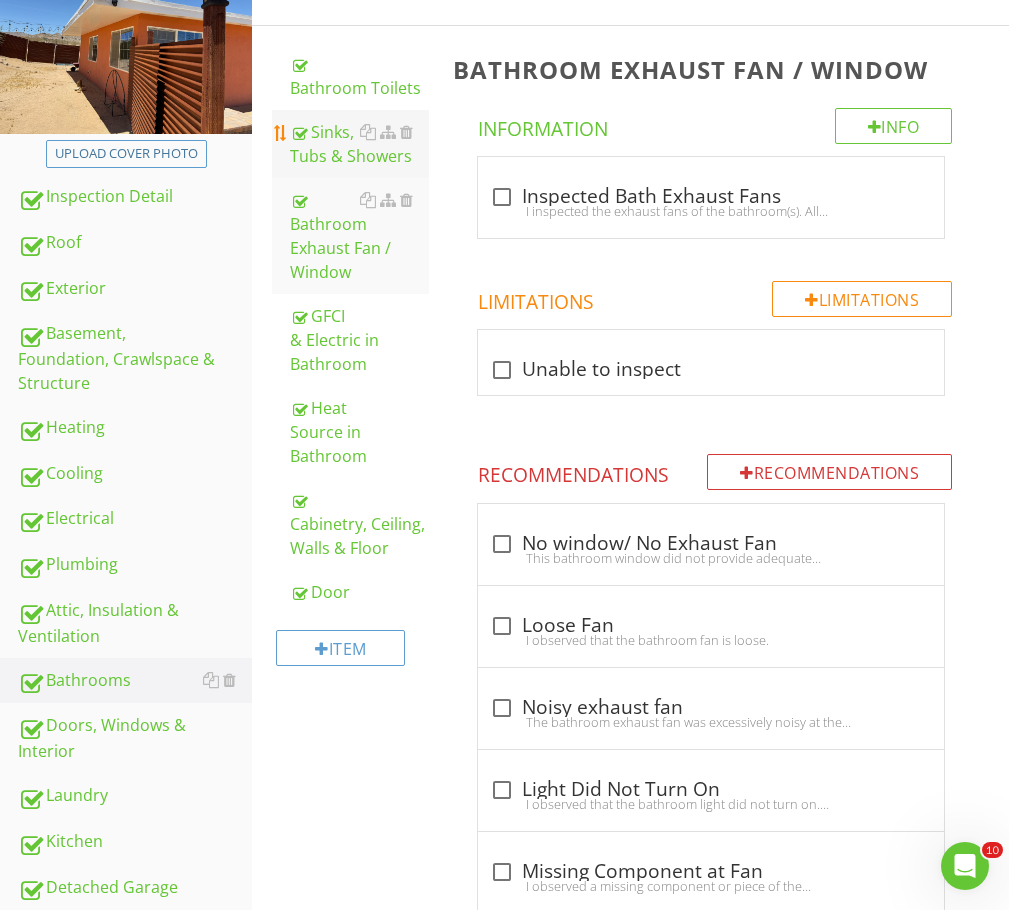 click on "Sinks, Tubs & Showers" at bounding box center [359, 144] 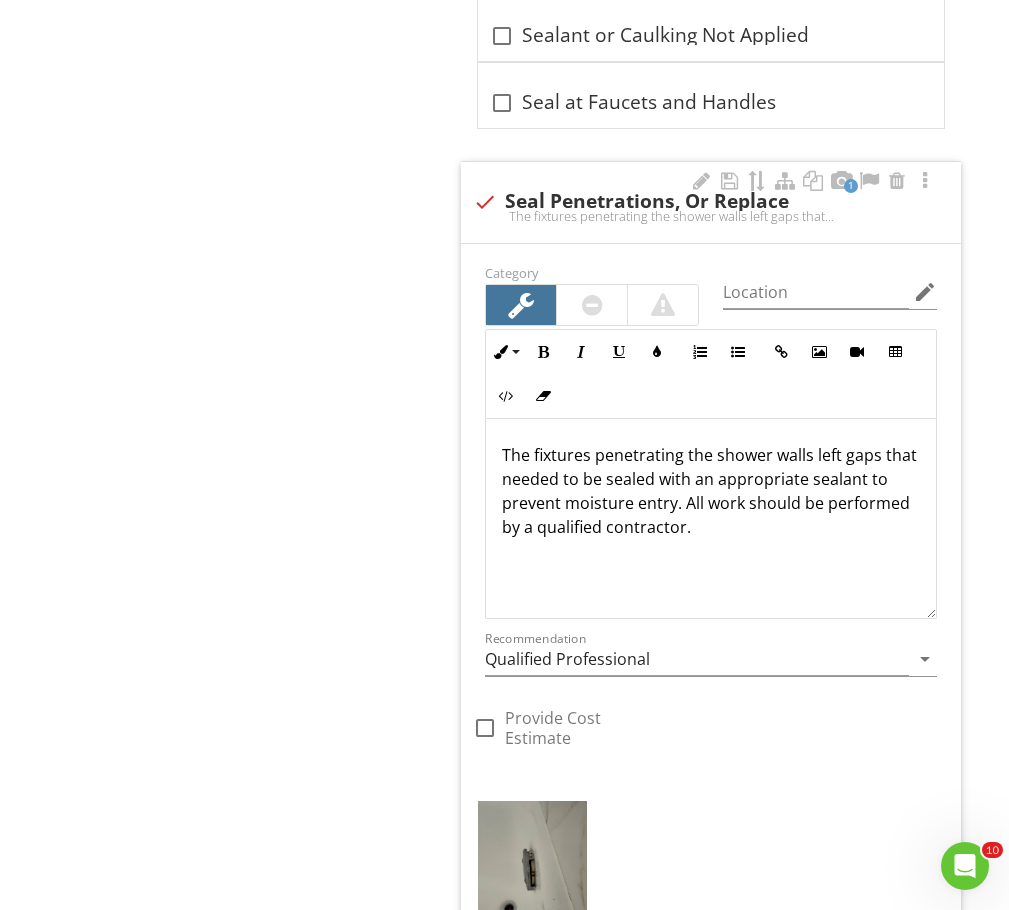 scroll, scrollTop: 14531, scrollLeft: 0, axis: vertical 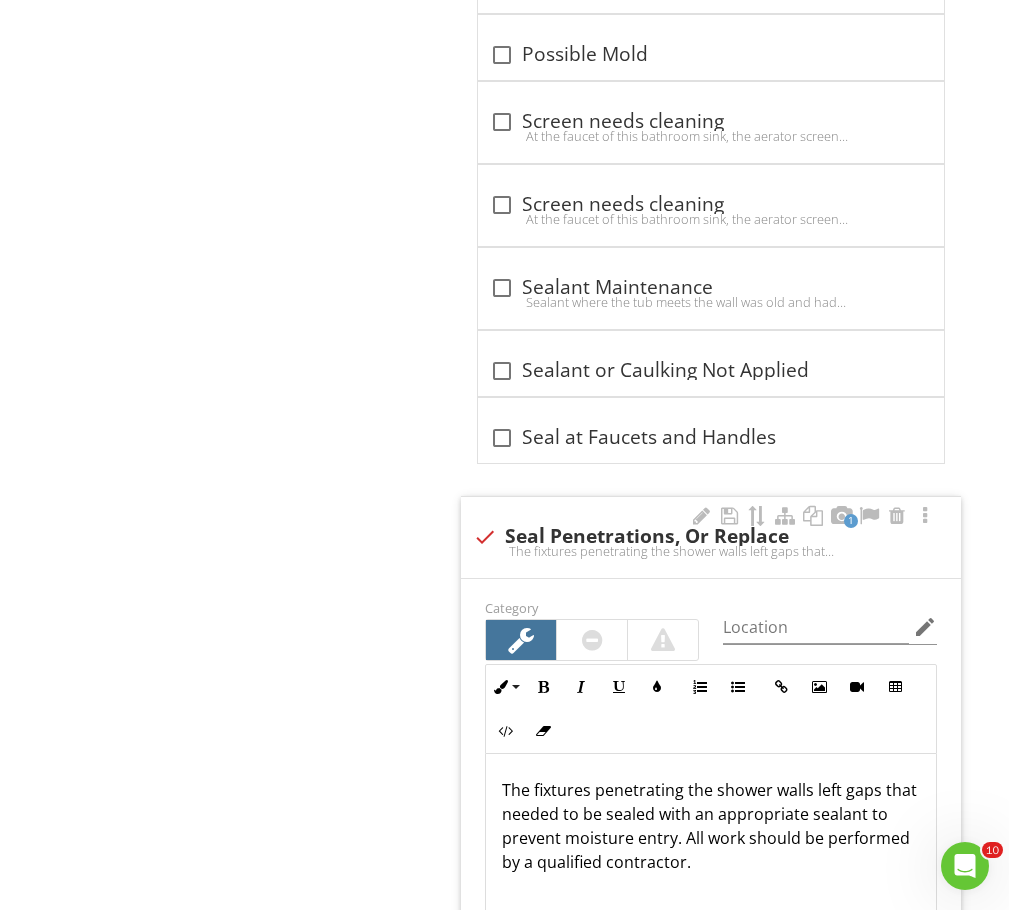 click at bounding box center (592, 640) 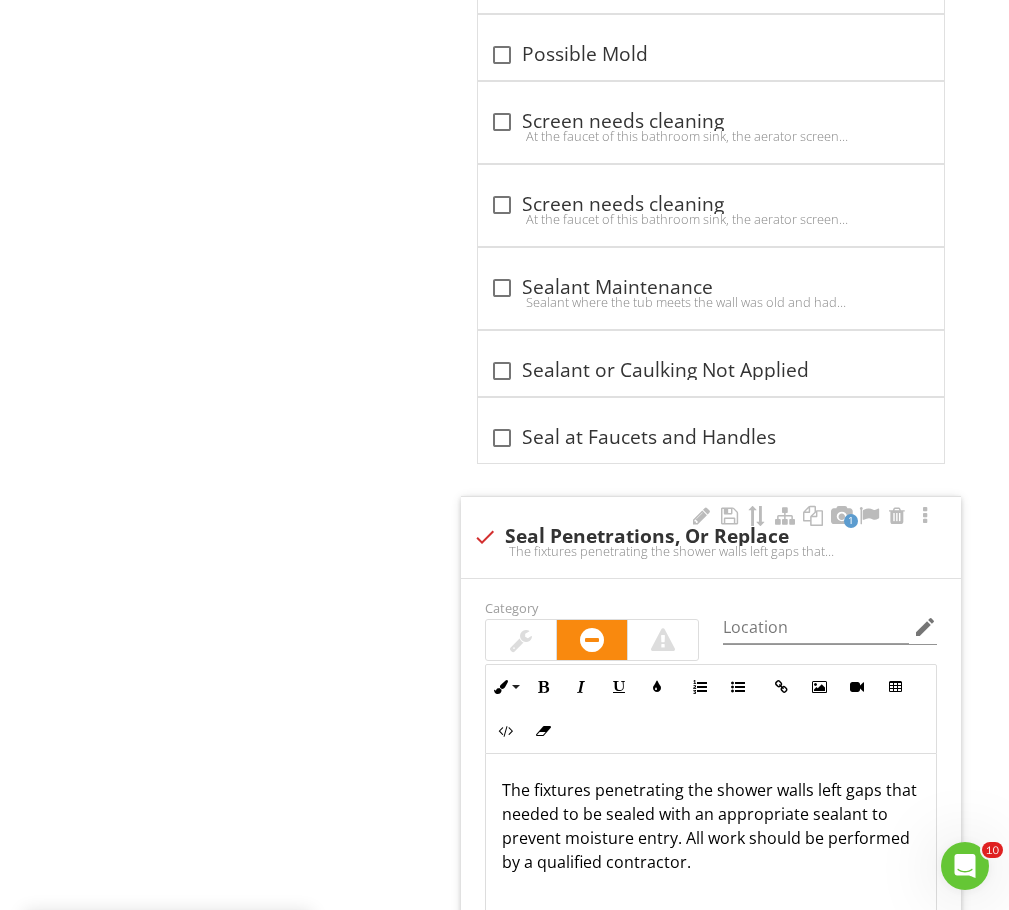 scroll, scrollTop: 14931, scrollLeft: 0, axis: vertical 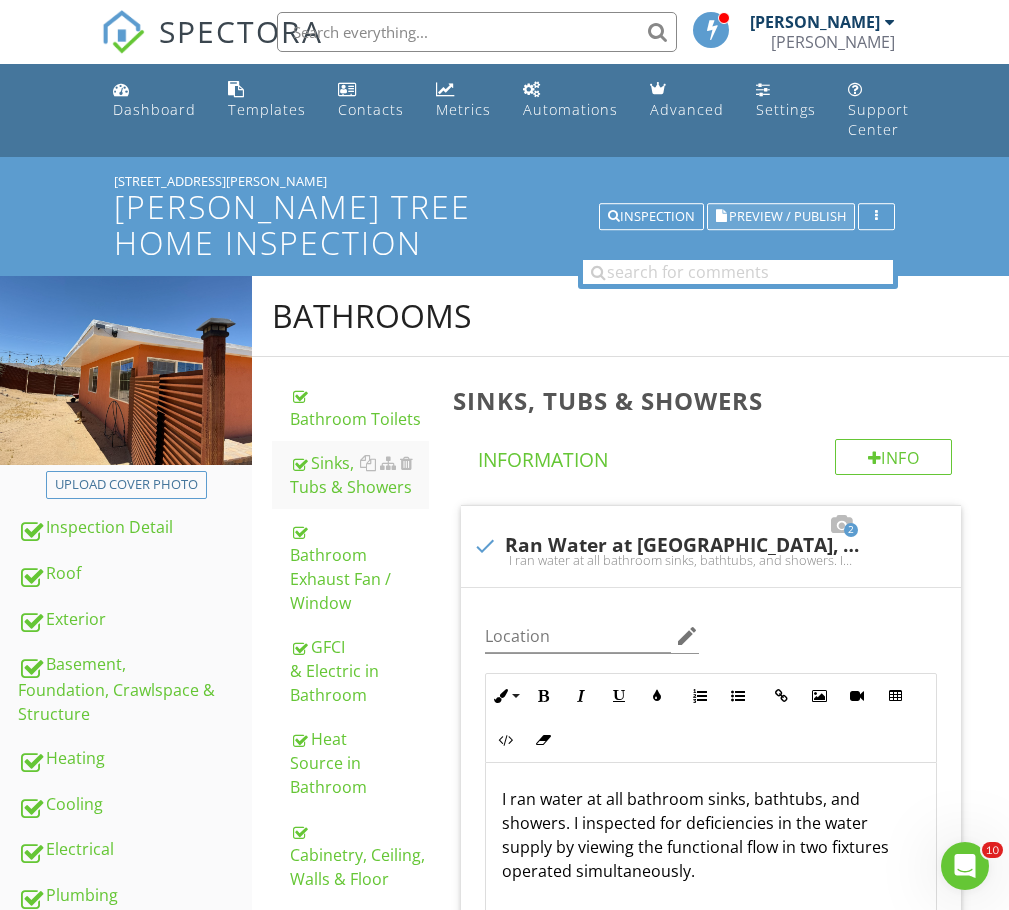 click on "Preview / Publish" at bounding box center (787, 216) 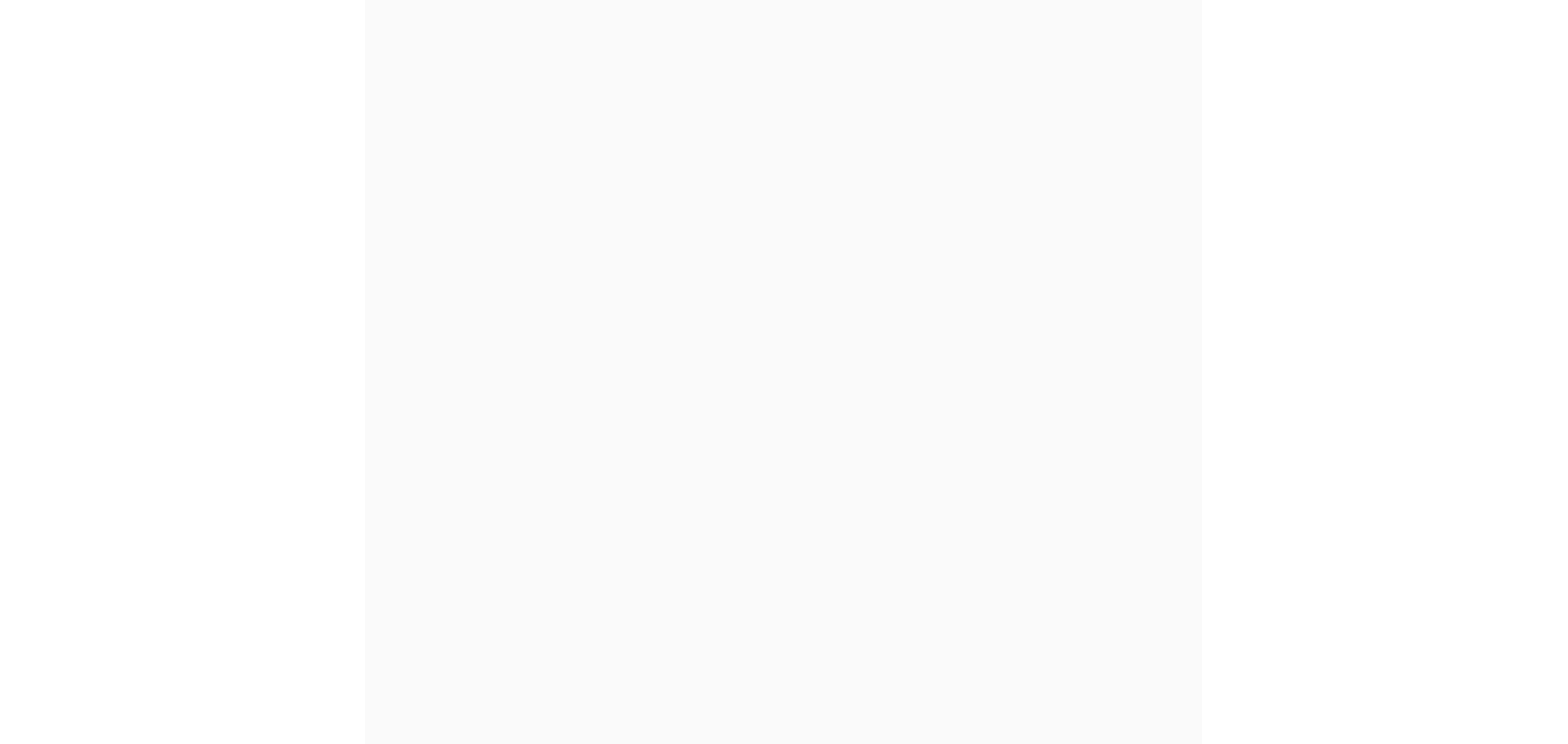 scroll, scrollTop: 0, scrollLeft: 0, axis: both 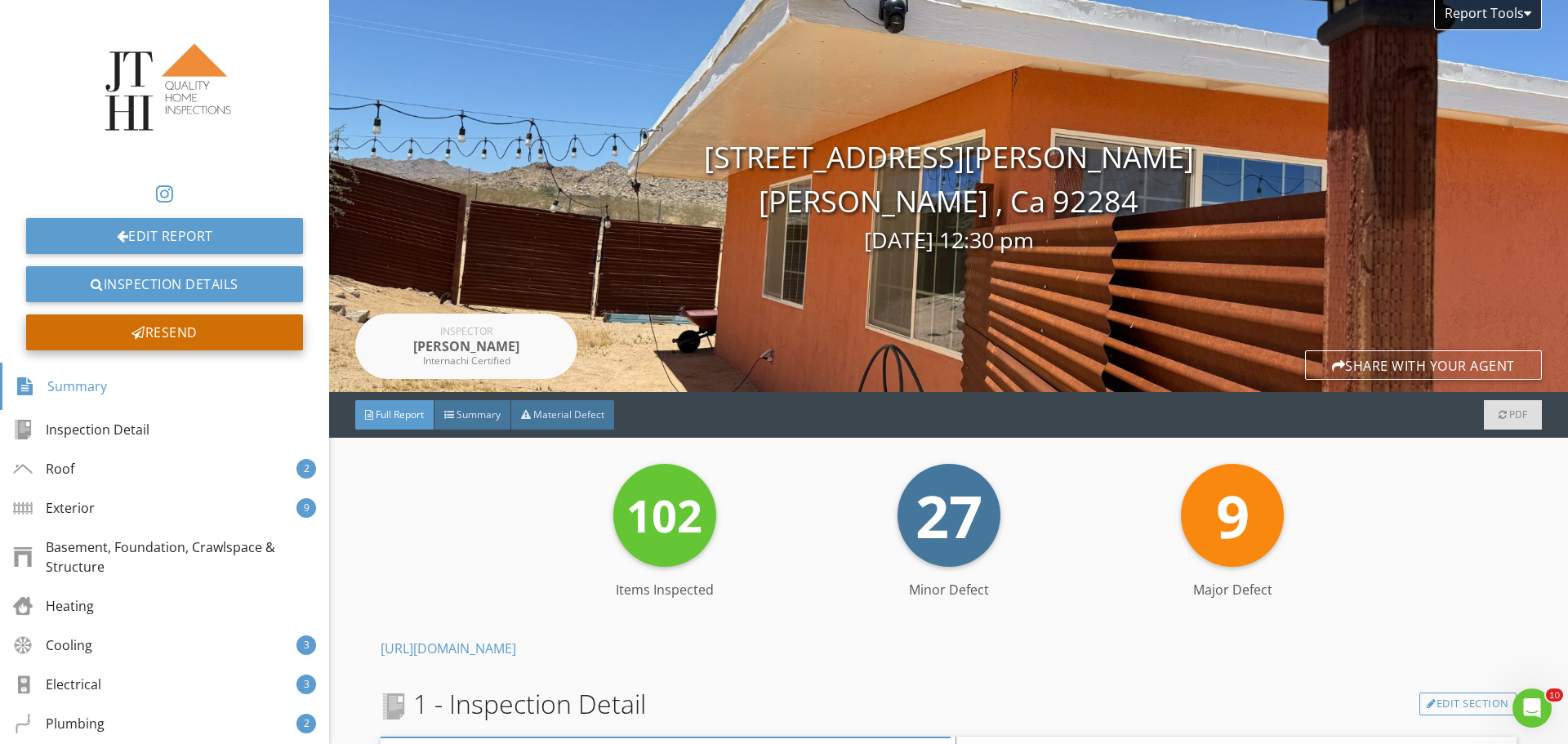 click on "Resend" at bounding box center [164, 332] 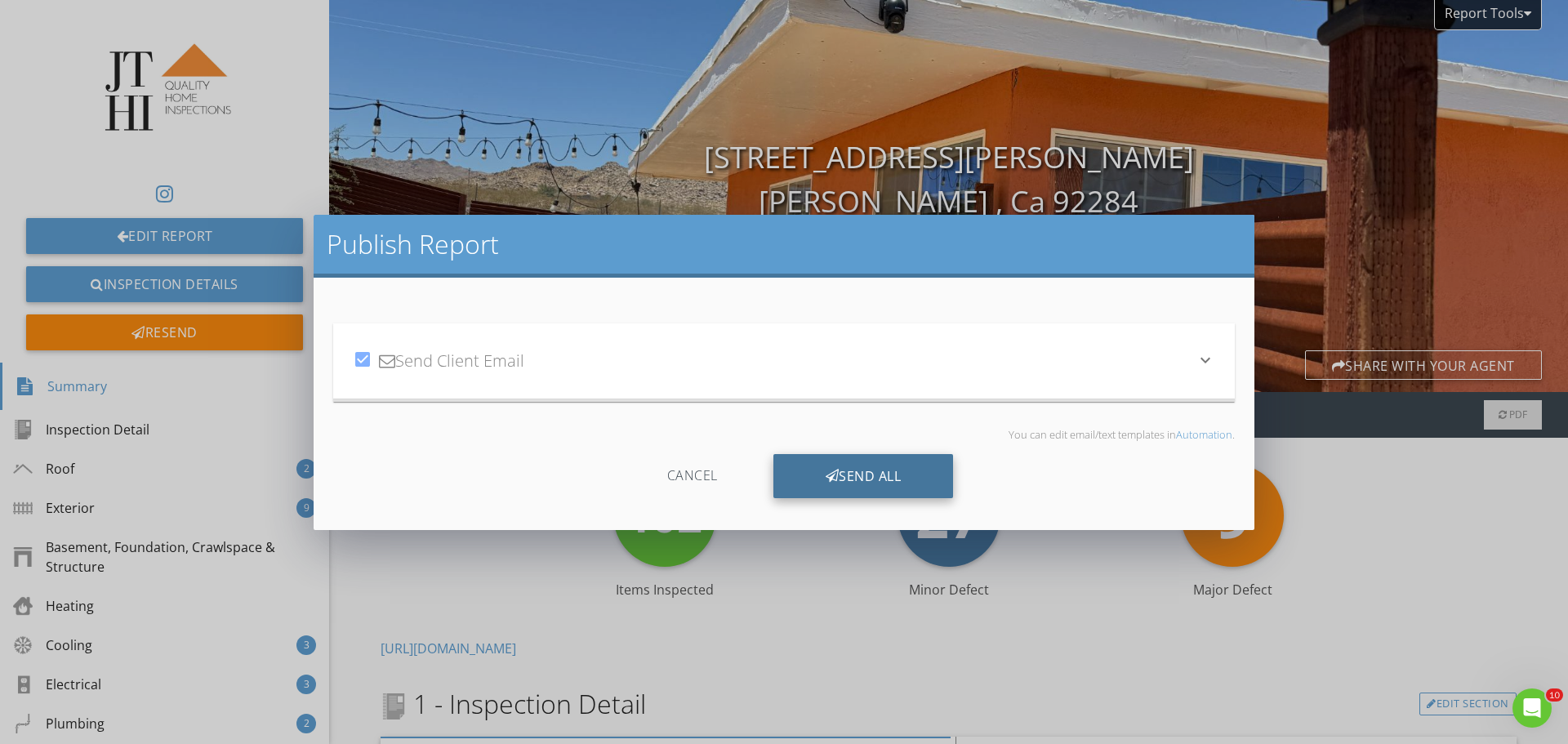 click on "Send All" at bounding box center (863, 476) 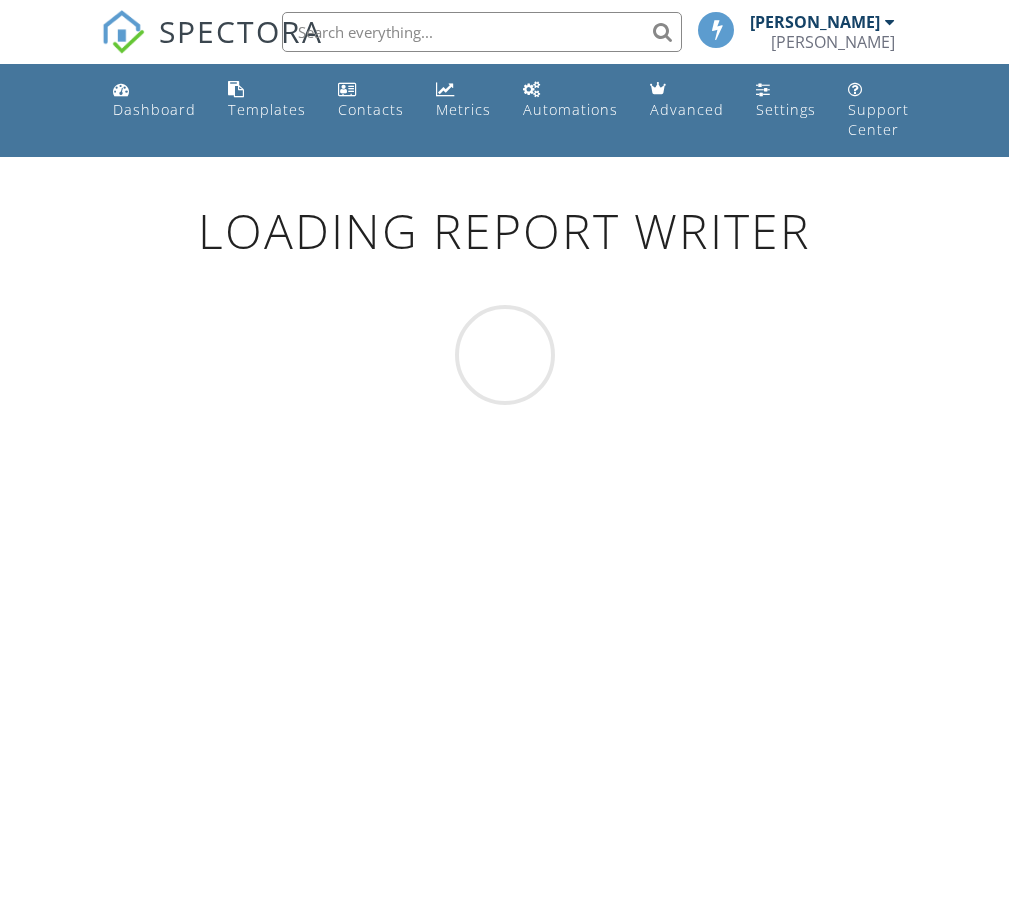 scroll, scrollTop: 157, scrollLeft: 0, axis: vertical 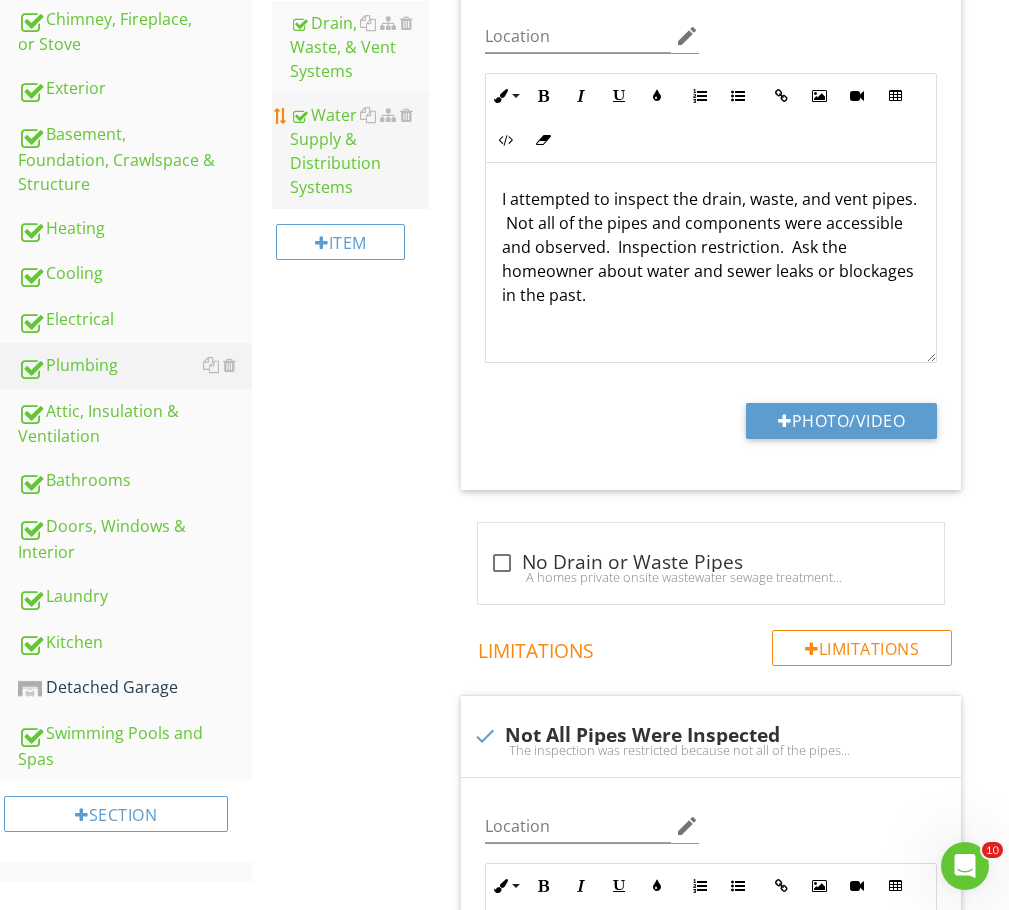 drag, startPoint x: 96, startPoint y: 685, endPoint x: 354, endPoint y: 127, distance: 614.7585 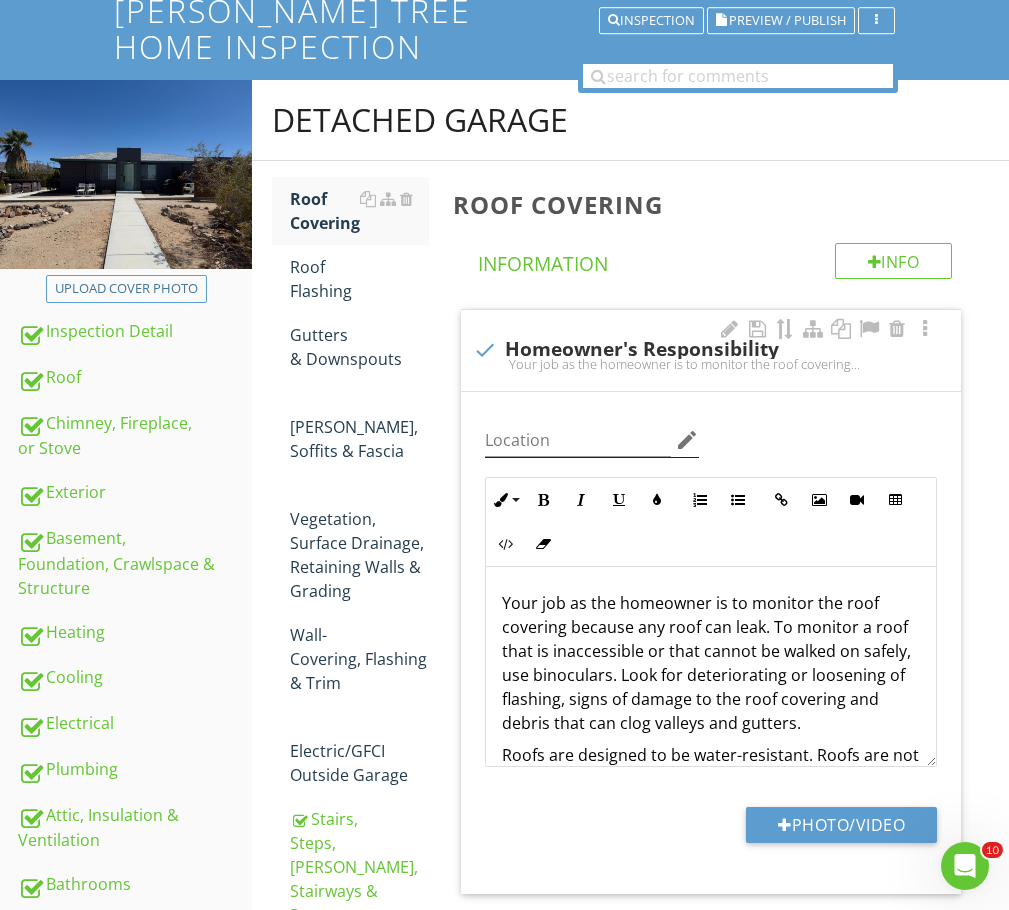 scroll, scrollTop: 200, scrollLeft: 0, axis: vertical 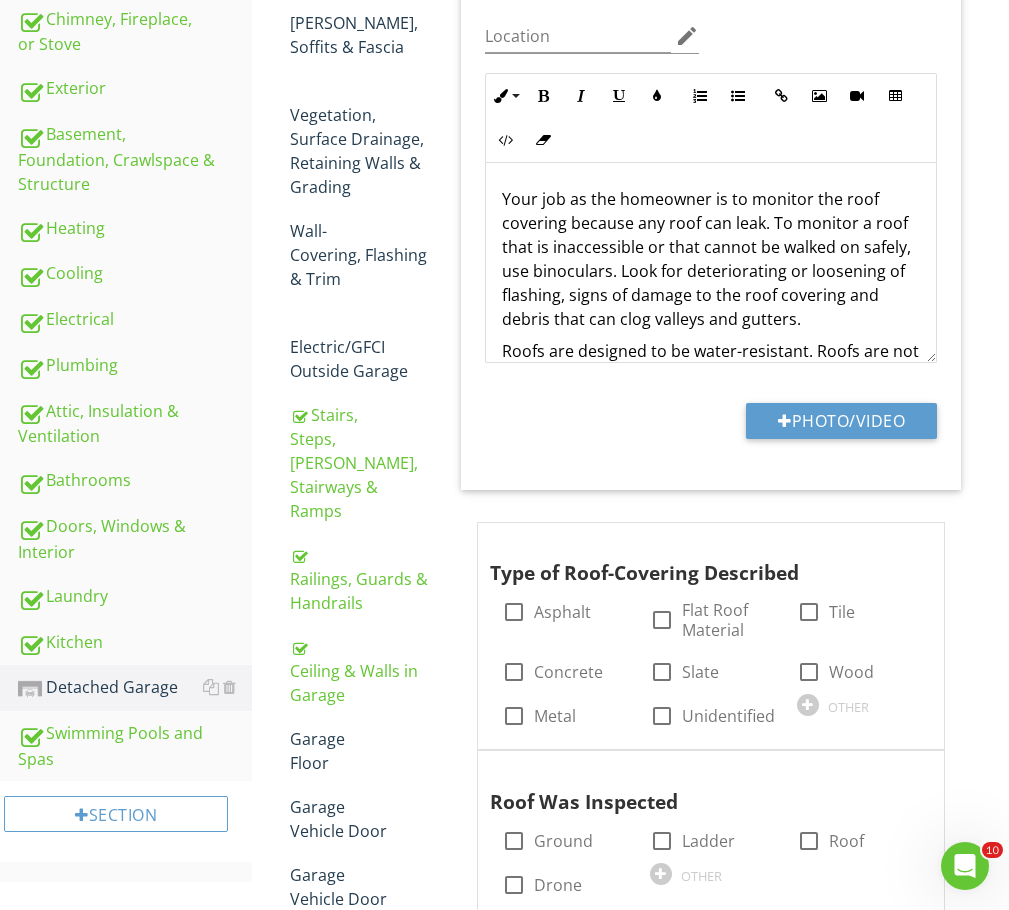 click on "check
Homeowner's Responsibility
Your job as the homeowner is to monitor the roof covering because any roof can leak. To monitor a roof that is inaccessible or that cannot be walked on safely, use binoculars. Look for deteriorating or loosening of flashing, signs of damage to the roof covering and debris that can clog valleys and gutters.Roofs are designed to be water-resistant. Roofs are not designed to be waterproof. Eventually, the roof system will leak. No one can predict when, where or how a roof will leak.
Location edit       Inline Style XLarge Large Normal Small Light Small/Light Bold Italic Underline Colors Ordered List Unordered List Insert Link Insert Image Insert Video Insert Table Code View Clear Formatting Roofs are designed to be water-resistant. Roofs are not designed to be waterproof. Eventually, the roof system will leak. No one can predict when, where or how a roof will leak.  Enter text here" at bounding box center [715, 570] 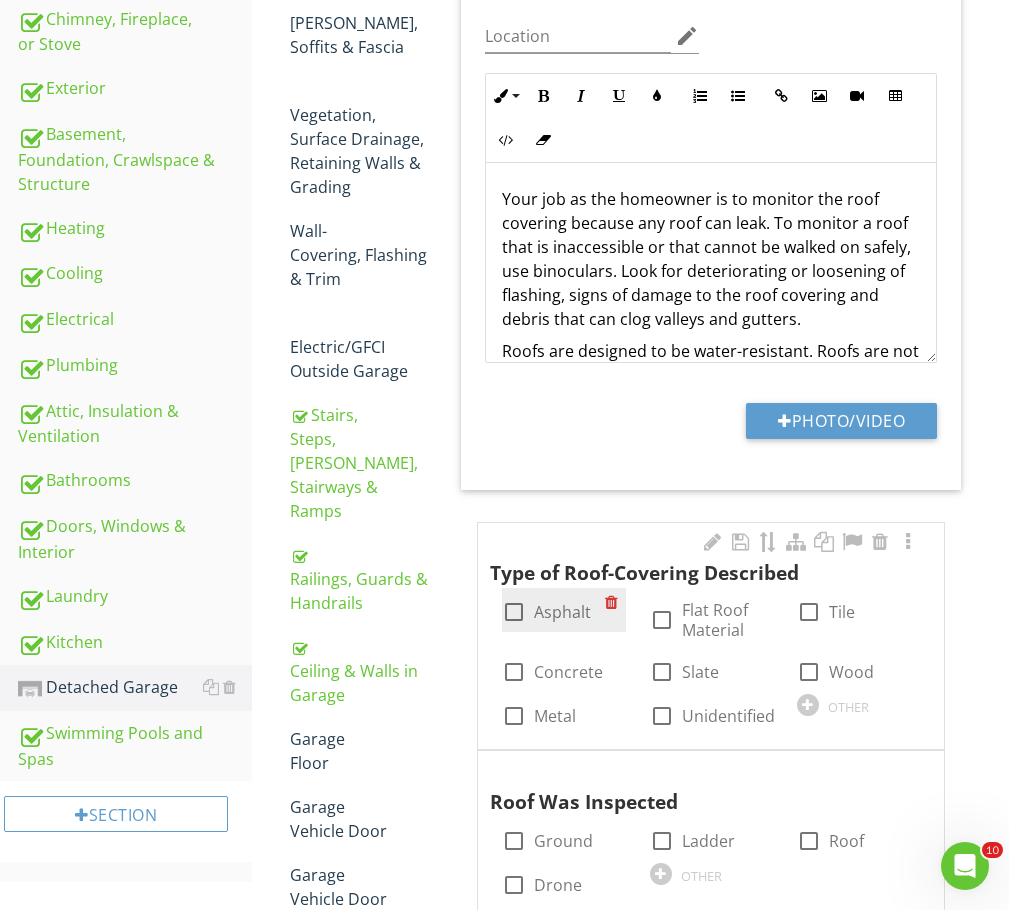 drag, startPoint x: 506, startPoint y: 612, endPoint x: 511, endPoint y: 622, distance: 11.18034 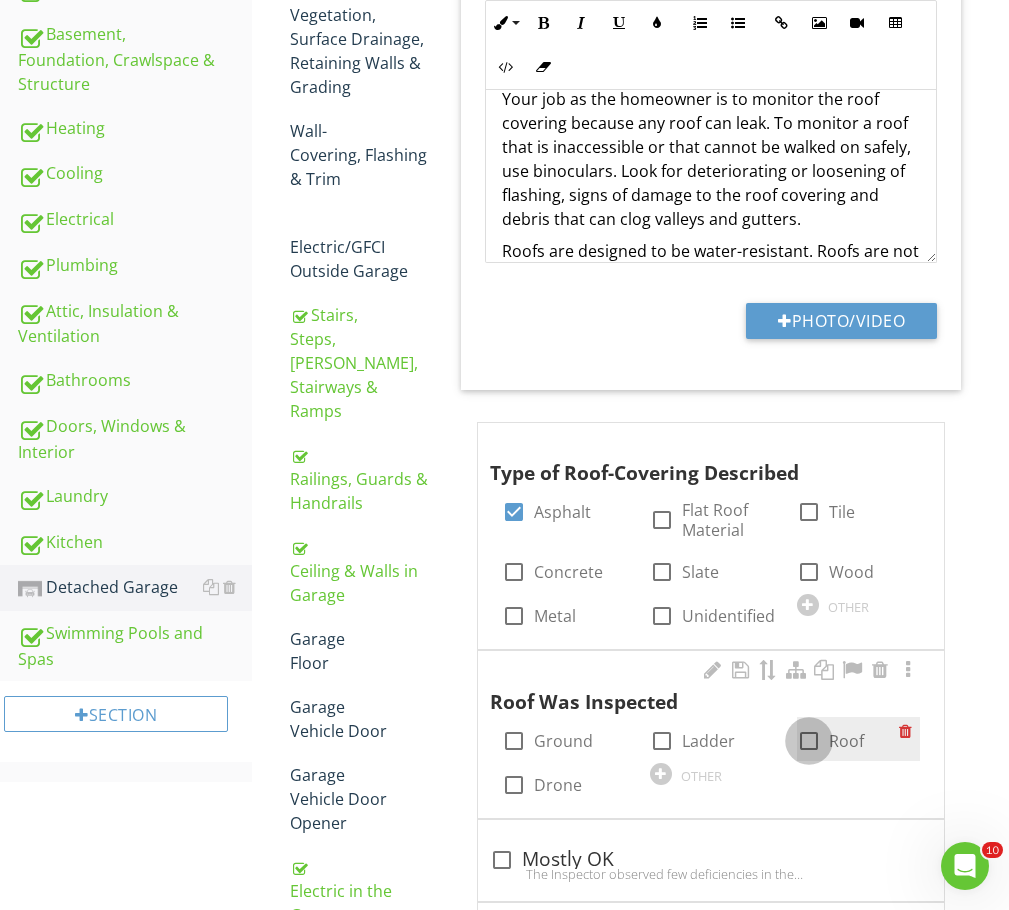 click at bounding box center (809, 741) 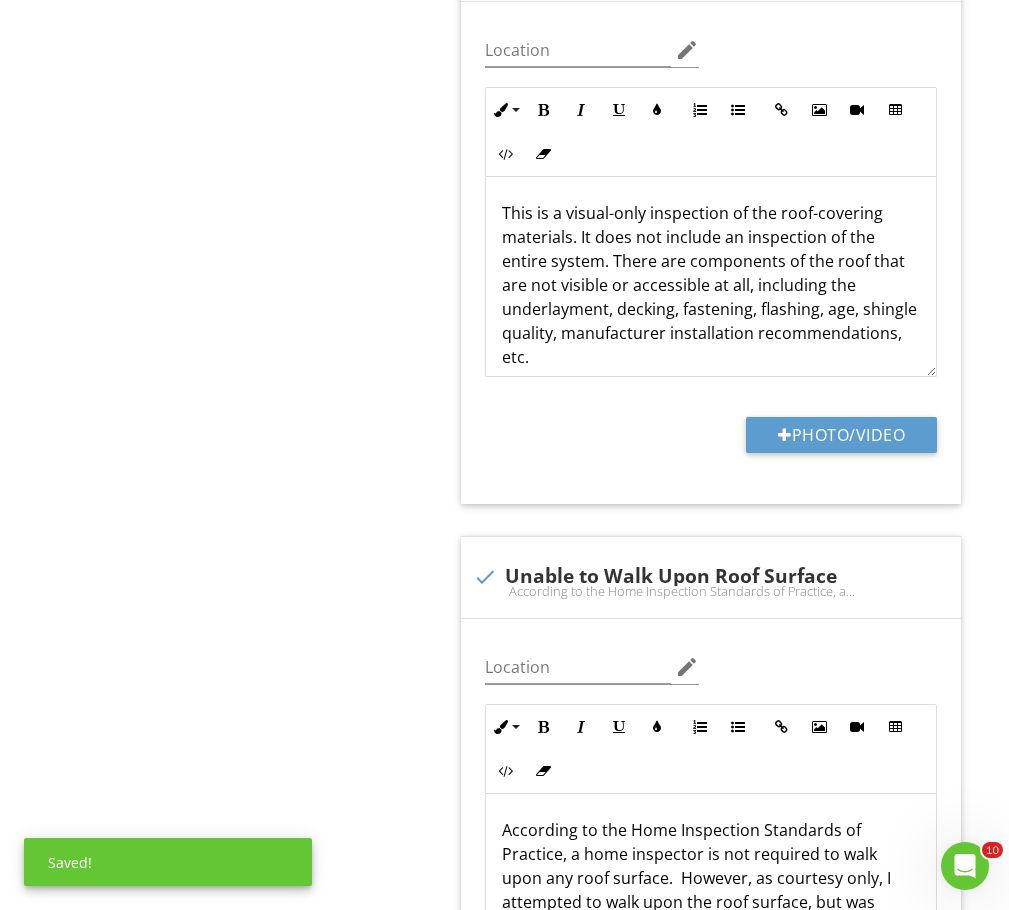 scroll, scrollTop: 2000, scrollLeft: 0, axis: vertical 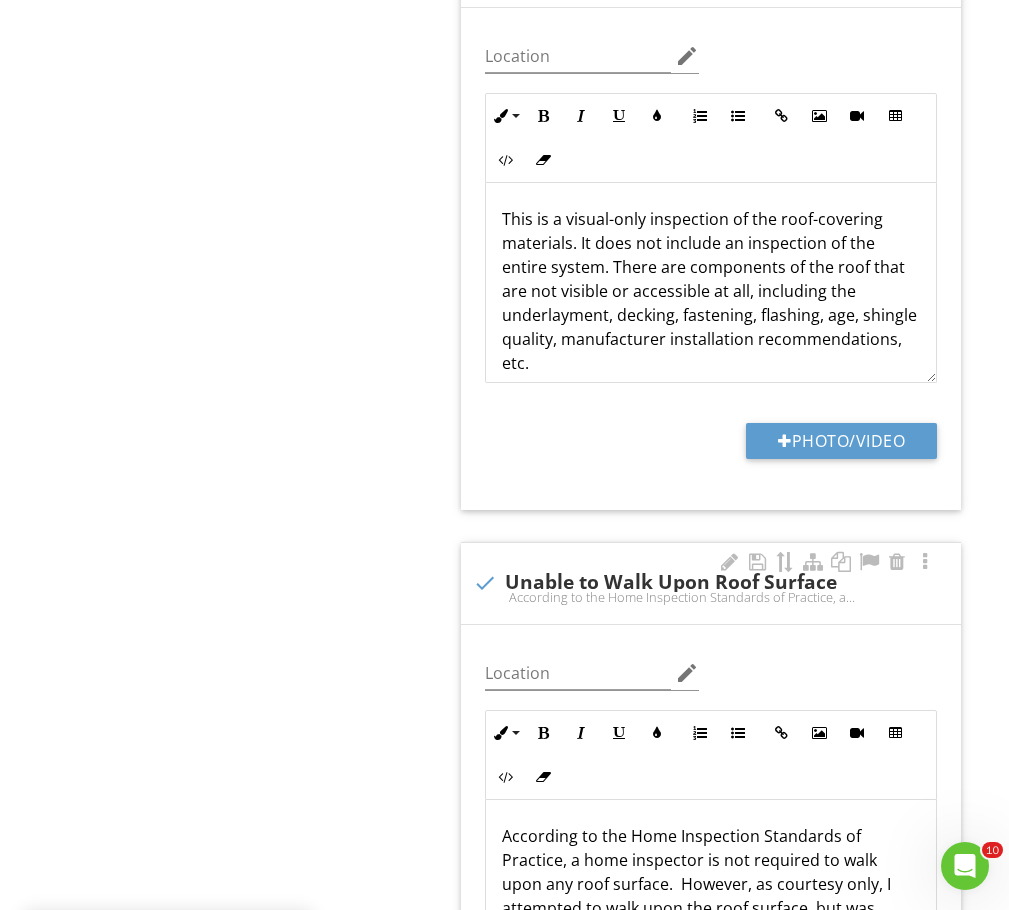 drag, startPoint x: 449, startPoint y: 634, endPoint x: 491, endPoint y: 594, distance: 58 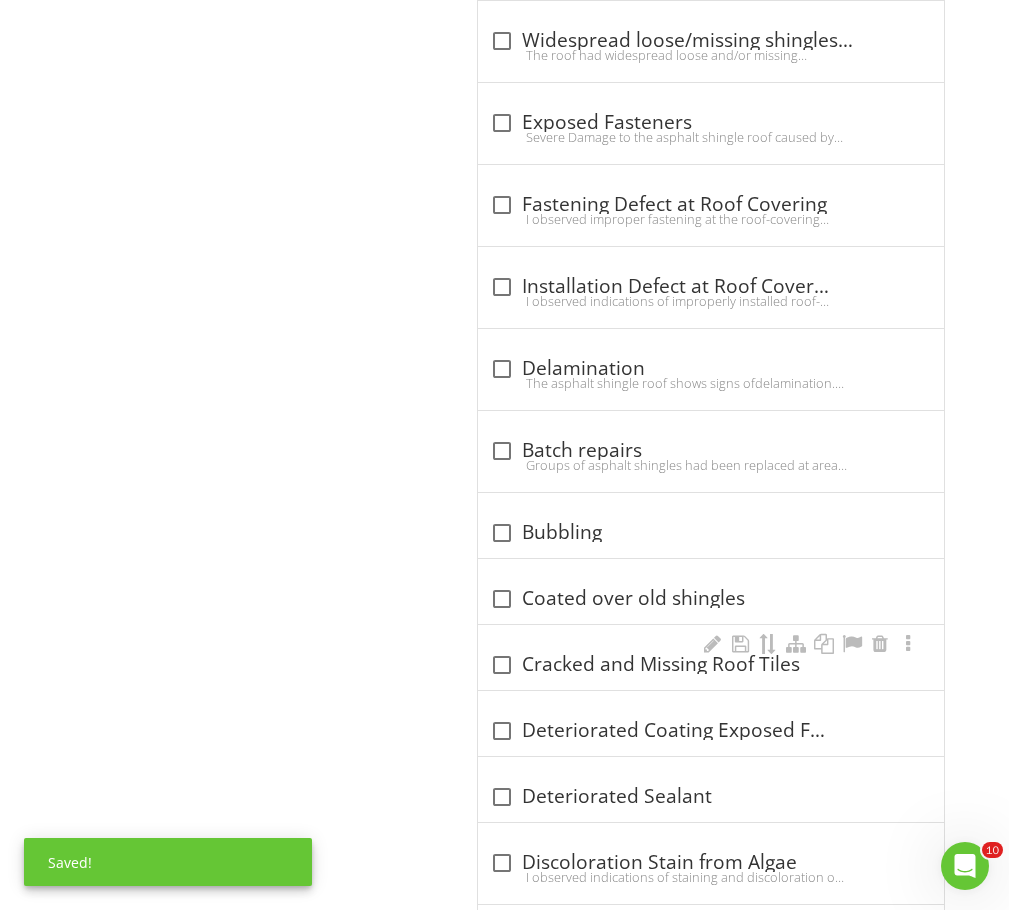 scroll, scrollTop: 2800, scrollLeft: 0, axis: vertical 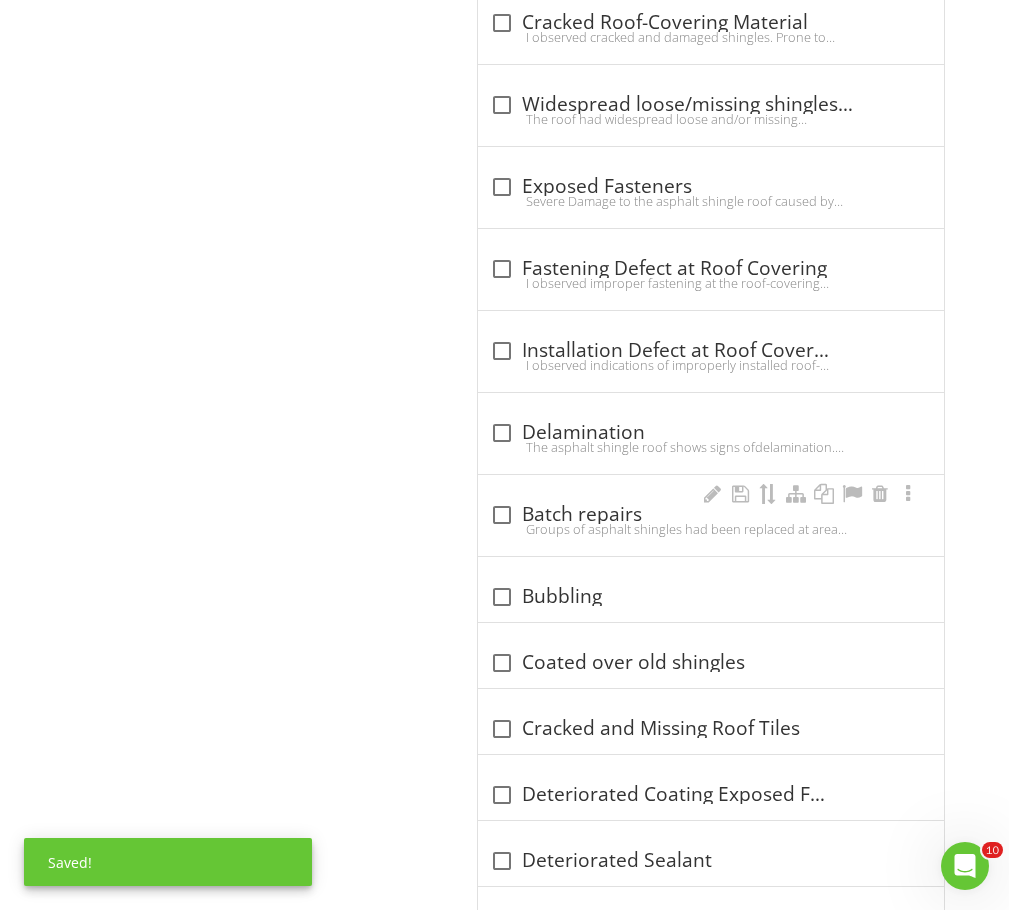 click on "Groups of asphalt shingles had been replaced at areas. This is typical of wind damage to roofs in which shingles are adequately bonded together by their sealant strips. This condition may indicate that wind speeds exceeded shingle design limits, or that shingles were improperly fastened. Confirming proper fastening requires invasive methods that exceed the scope of the General Home Inspection. Repairs appeared be proper." at bounding box center (711, 529) 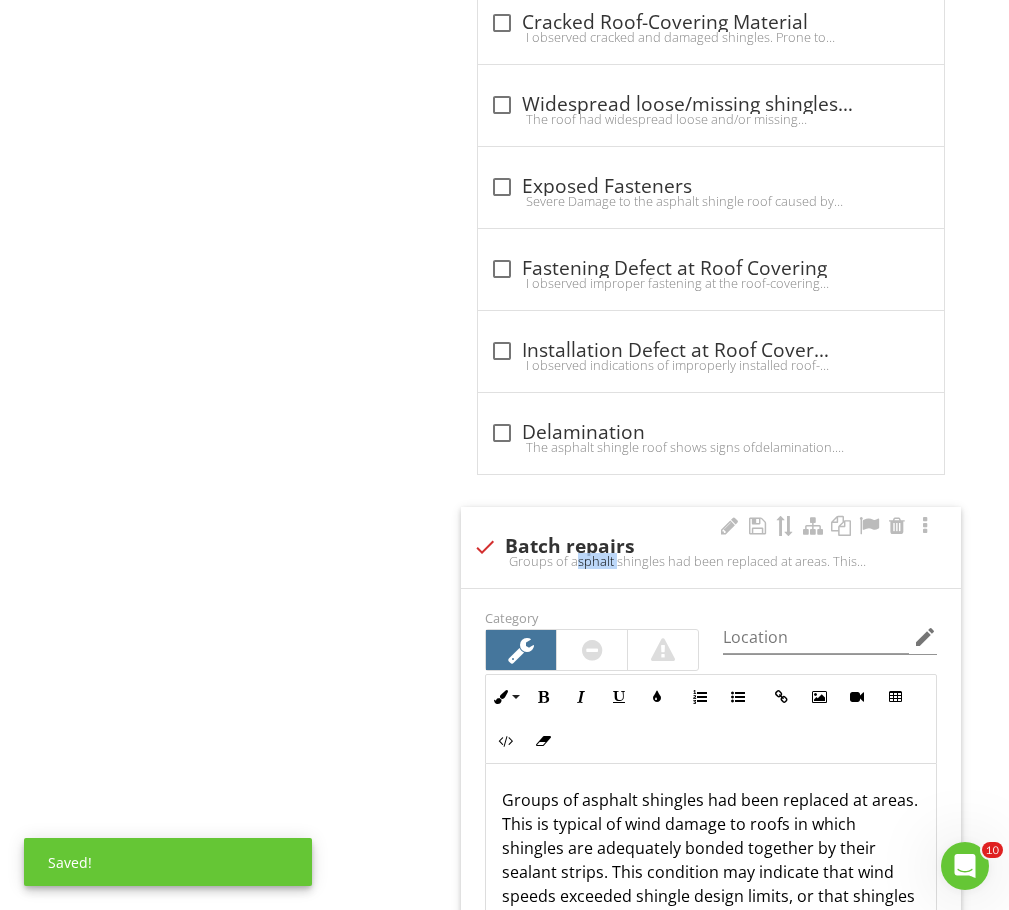 click on "check
Batch repairs" at bounding box center (711, 545) 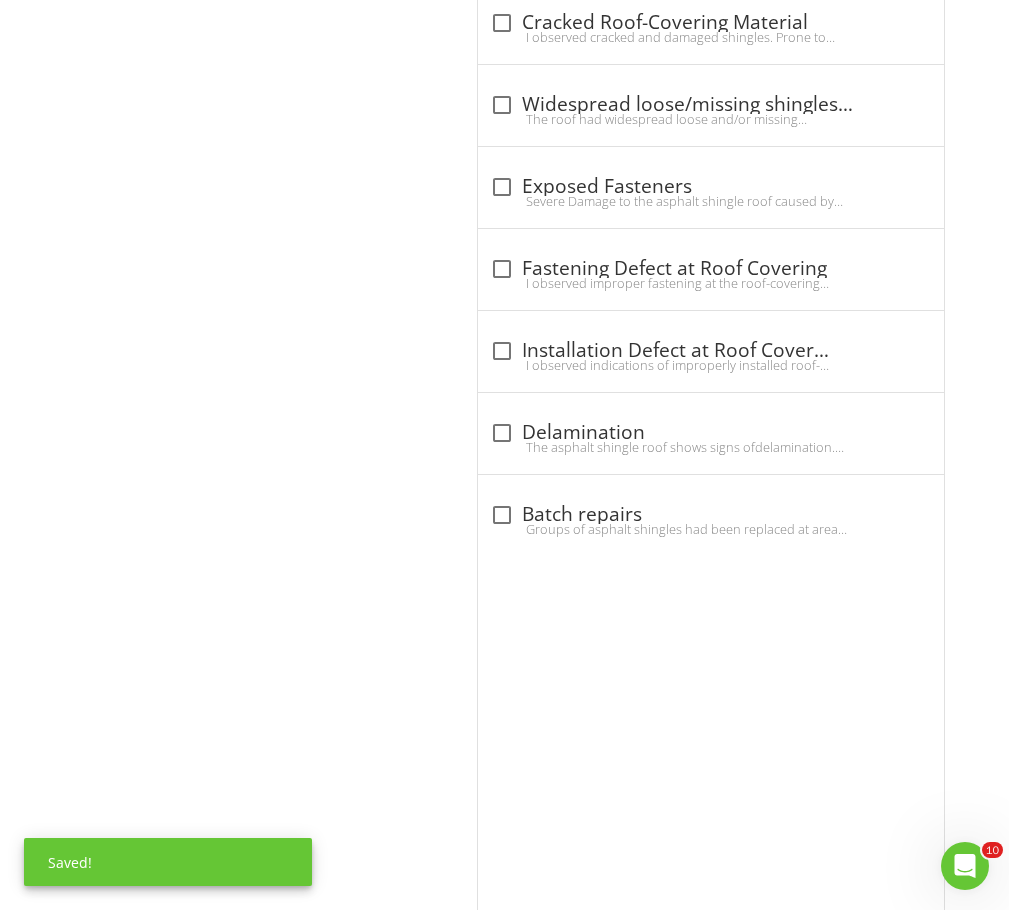 click on "check_box_outline_blank
Cracked Roof-Covering Material
I observed cracked and damaged shingles. Prone to leaking. Correction and further evaluation by a professional roofer is recommended.
check_box_outline_blank
Widespread loose/missing shingles- poor bonding/fastening
The roof had widespread loose and/or missing shingles. Poor shingle bonding and improper fastening of shingles was noted during the inspection. Shingles that are poorly bonded and improperly fastened may be more easily loosened or blown off the roof by wind. Correction may involve re-fastening, hand-sealing, or total replacement of the shingle roof. The Inspector recommends that before the expiration of your Inspection Objection Deadline an inspection be performed by a qualified roofing contractor to determine the extent of the problem.
check_box_outline_blank" at bounding box center (715, 2012) 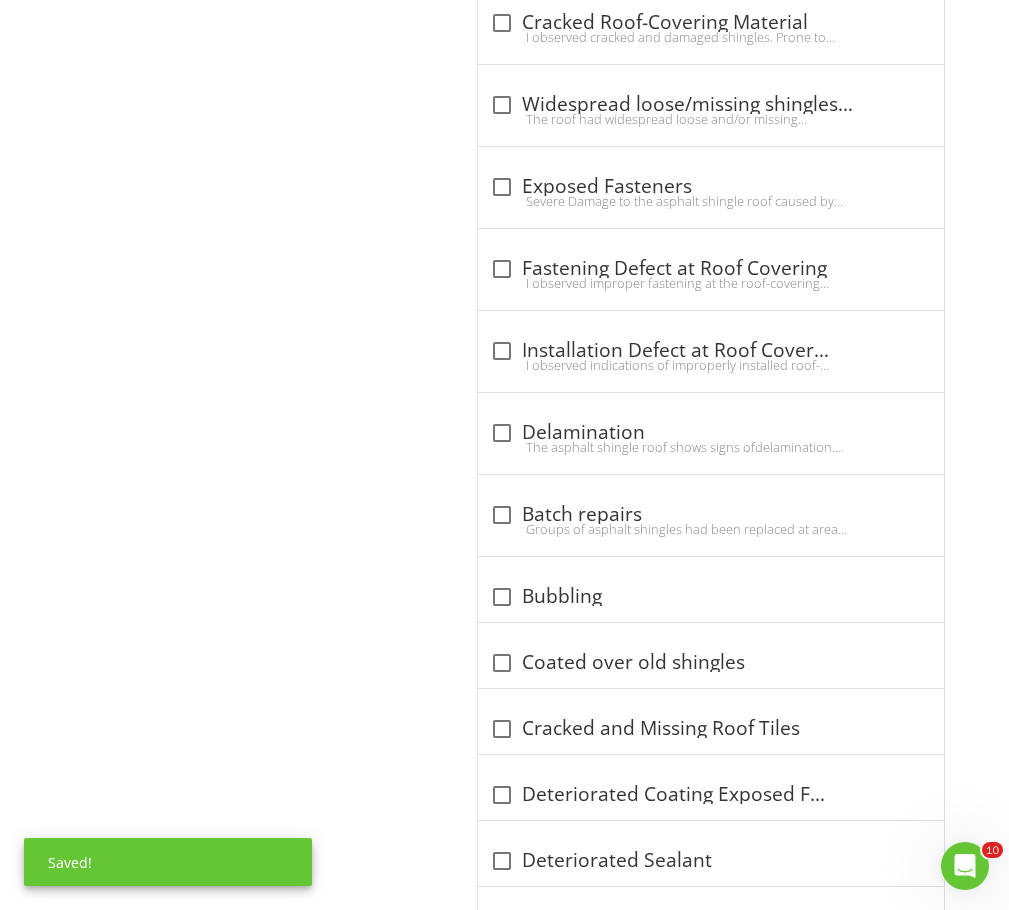 click on "Detached Garage
Roof Covering
Roof Flashing
Gutters & Downspouts
Eaves, Soffits & Fascia
Vegetation, Surface Drainage, Retaining Walls & Grading
Wall-Covering, Flashing & Trim
Electric/GFCI Outside Garage
Stairs, Steps, Stoops, Stairways & Ramps
Railings, Guards & Handrails
Ceiling & Walls in Garage
Garage Floor
Garage Vehicle Door
Garage Vehicle Door Opener
Electric in the Garage
Moisture Intrusion in Garage
Windows
Exterior Door
Item
Roof Covering
Information                       check" at bounding box center (630, 536) 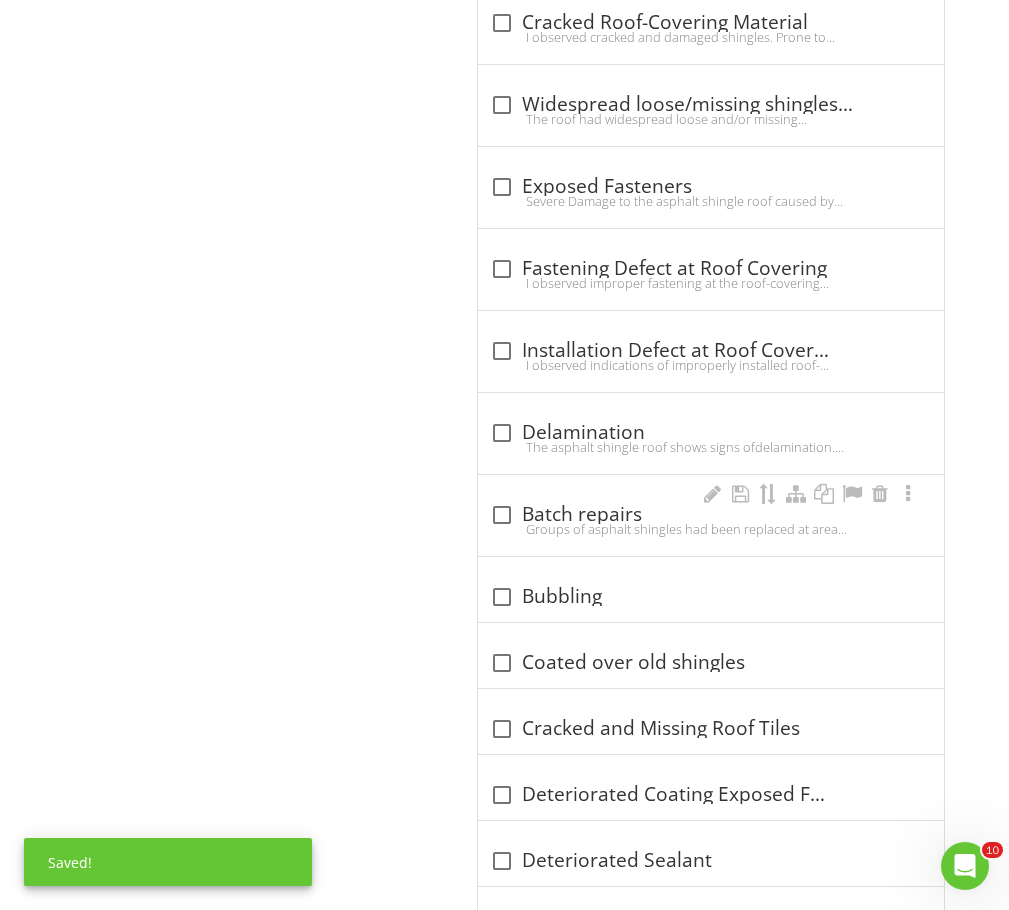 click on "Groups of asphalt shingles had been replaced at areas. This is typical of wind damage to roofs in which shingles are adequately bonded together by their sealant strips. This condition may indicate that wind speeds exceeded shingle design limits, or that shingles were improperly fastened. Confirming proper fastening requires invasive methods that exceed the scope of the General Home Inspection. Repairs appeared be proper." at bounding box center [711, 529] 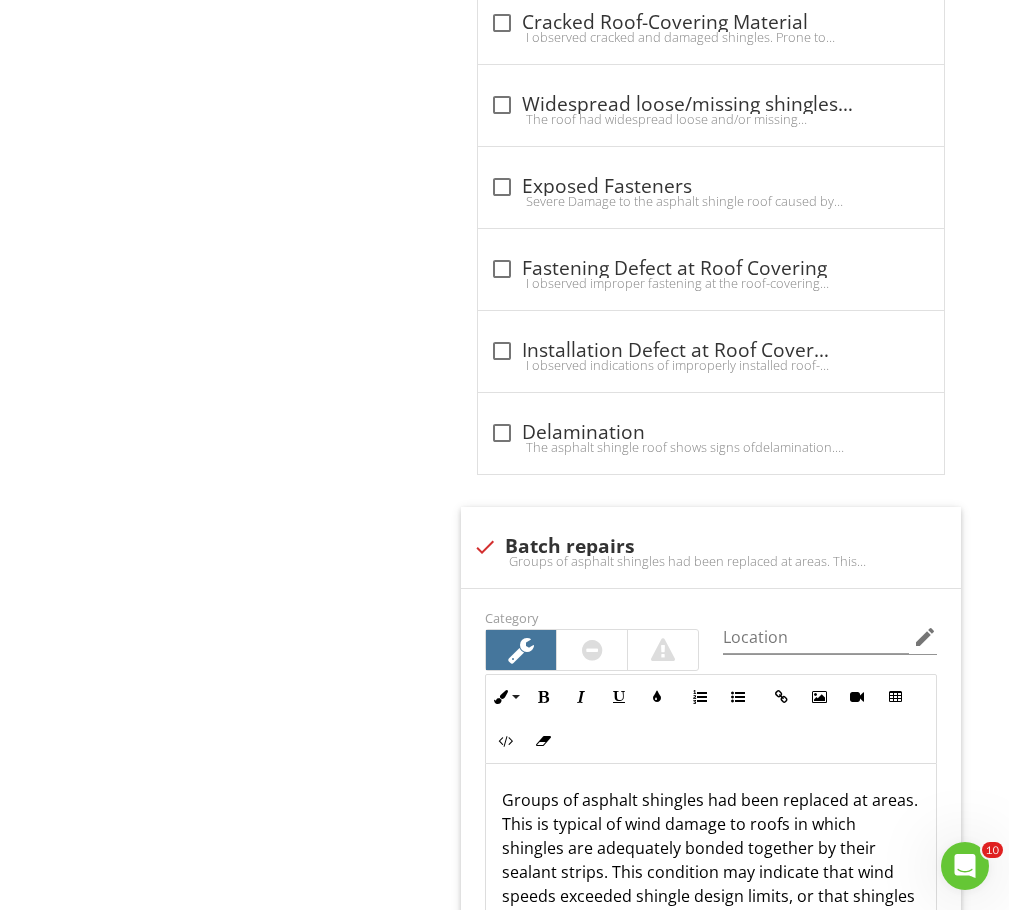 drag, startPoint x: 508, startPoint y: 546, endPoint x: 358, endPoint y: 574, distance: 152.59096 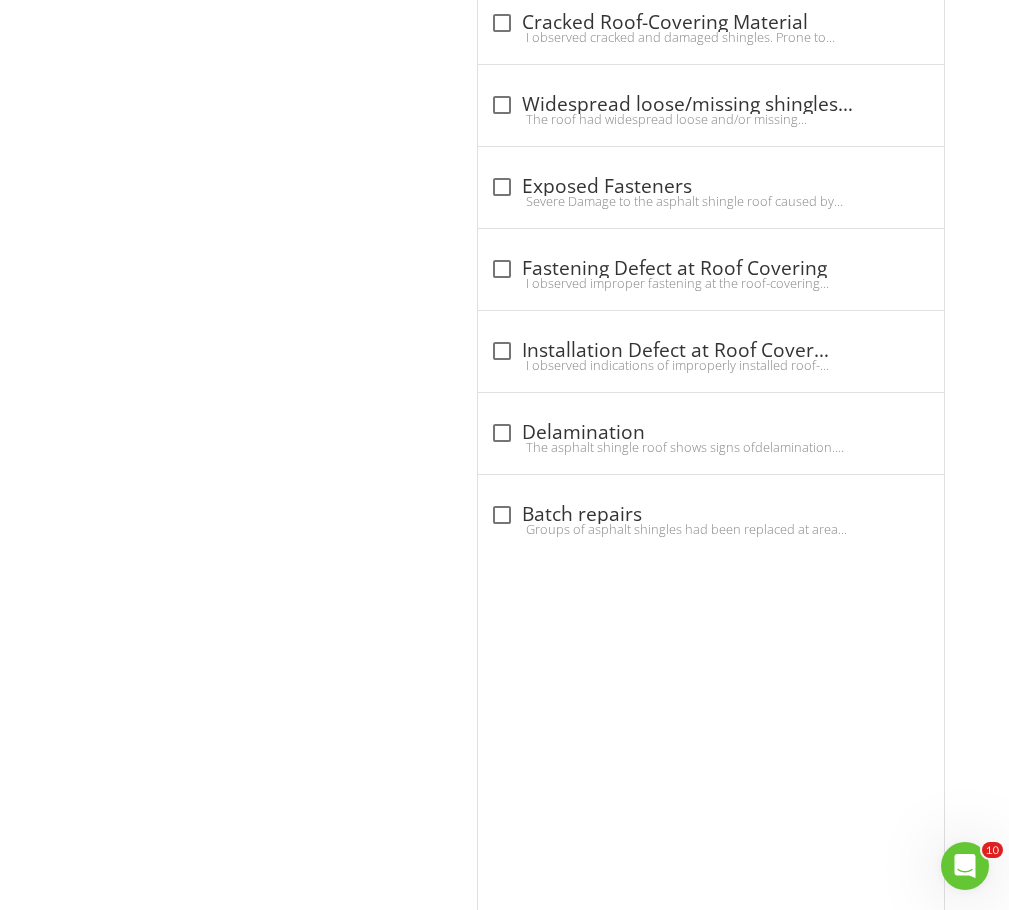 drag, startPoint x: 352, startPoint y: 576, endPoint x: 381, endPoint y: 570, distance: 29.614185 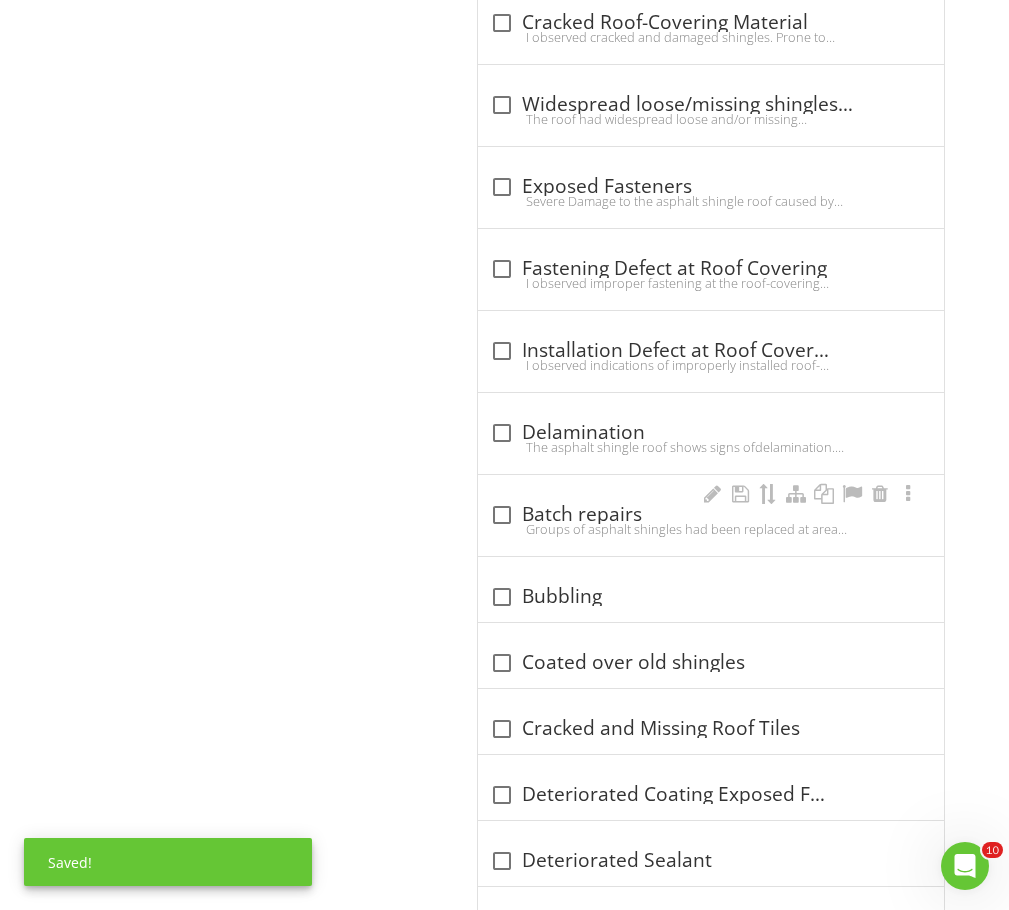 drag, startPoint x: 436, startPoint y: 570, endPoint x: 488, endPoint y: 520, distance: 72.138756 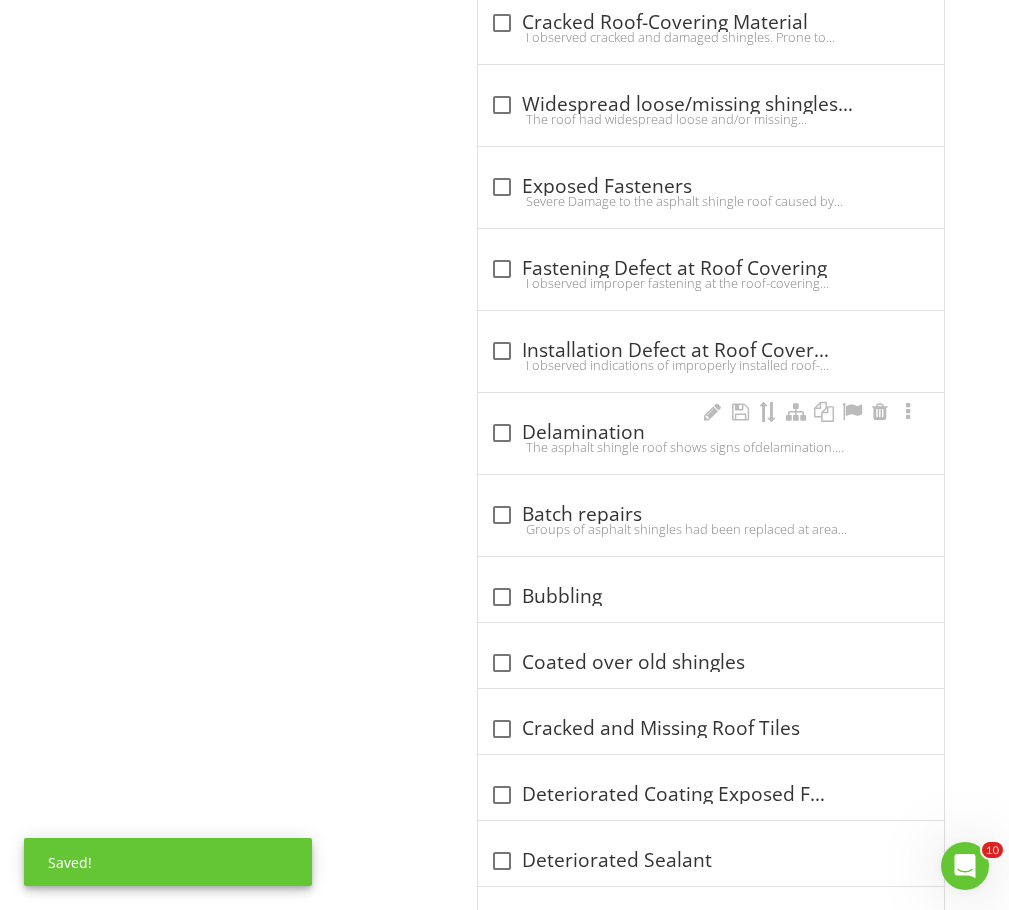 drag, startPoint x: 488, startPoint y: 520, endPoint x: 937, endPoint y: 417, distance: 460.66257 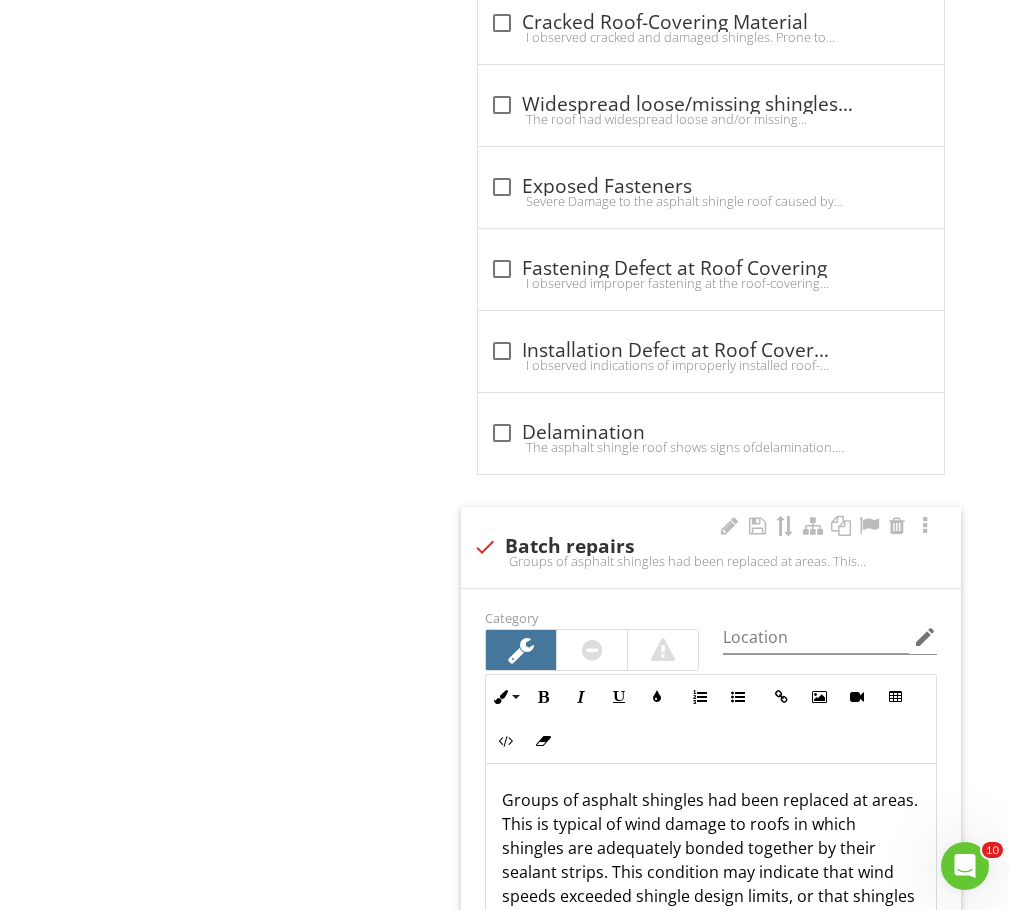 click on "check
Batch repairs
Groups of asphalt shingles had been replaced at areas. This is typical of wind damage to roofs in which shingles are adequately bonded together by their sealant strips. This condition may indicate that wind speeds exceeded shingle design limits, or that shingles were improperly fastened. Confirming proper fastening requires invasive methods that exceed the scope of the General Home Inspection. Repairs appeared be proper." at bounding box center [711, 553] 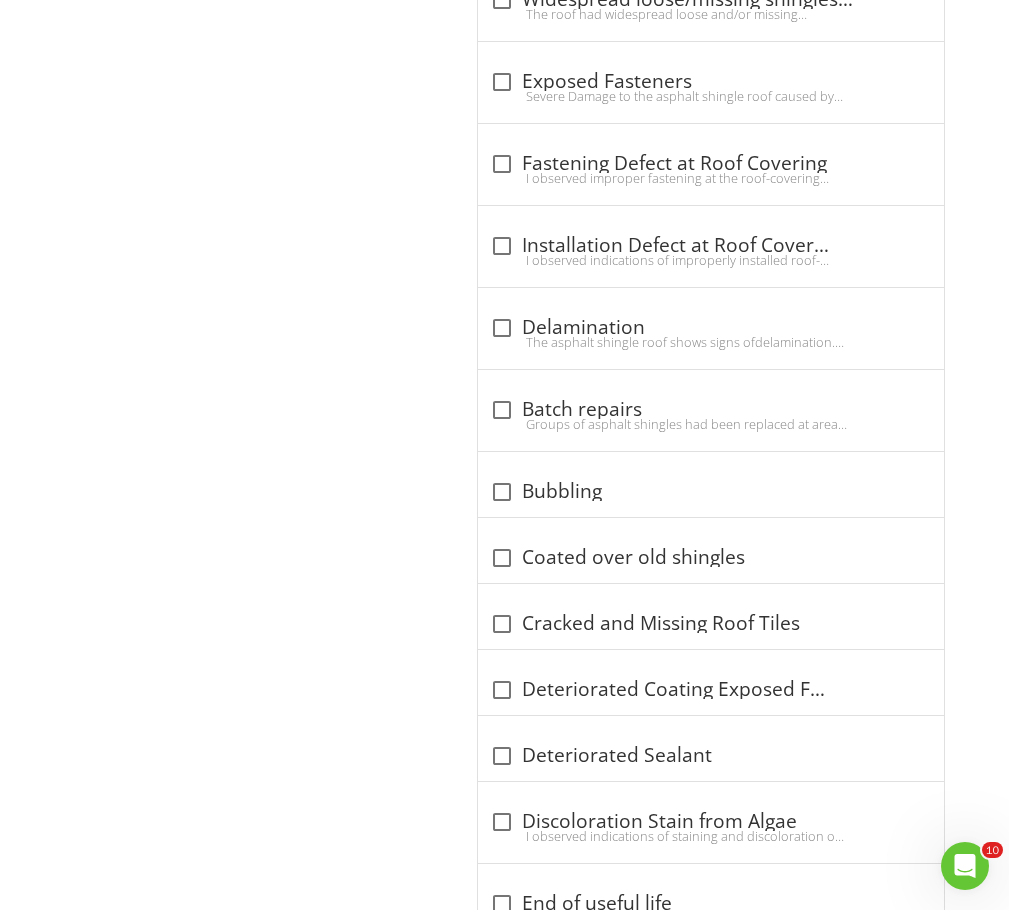 scroll, scrollTop: 2900, scrollLeft: 0, axis: vertical 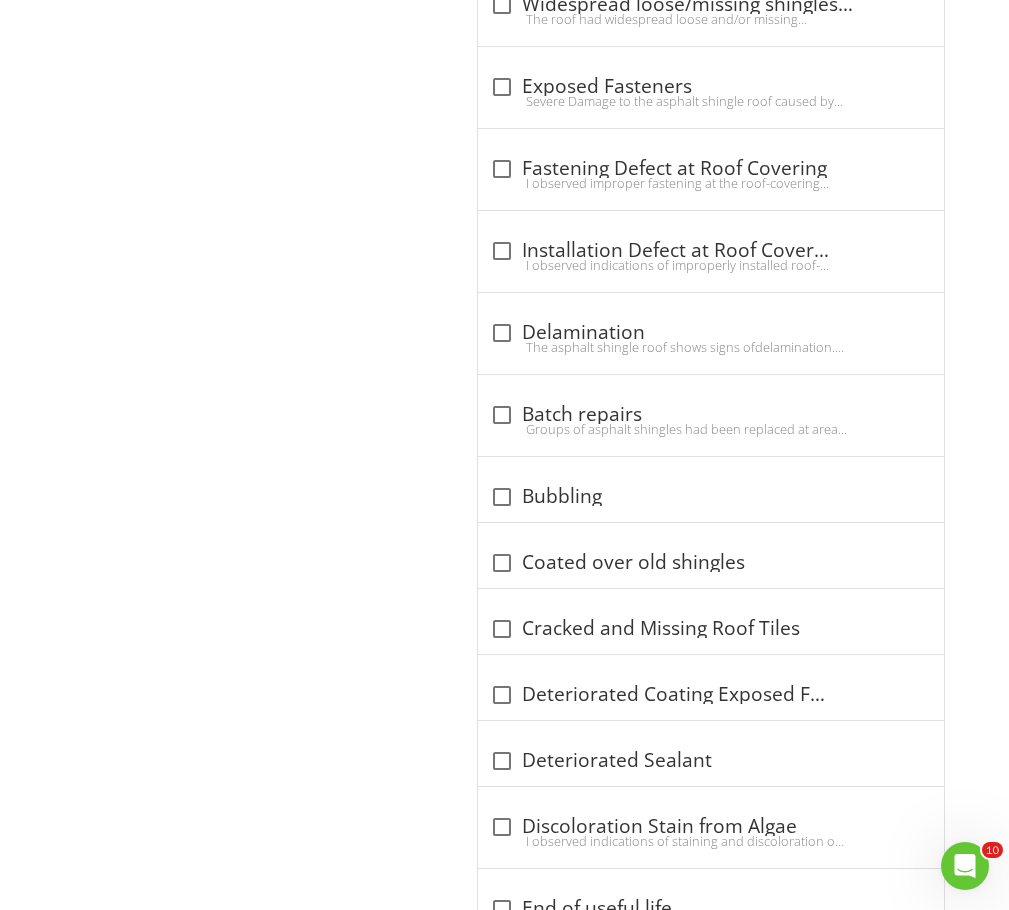 drag, startPoint x: 435, startPoint y: 605, endPoint x: 477, endPoint y: 534, distance: 82.492424 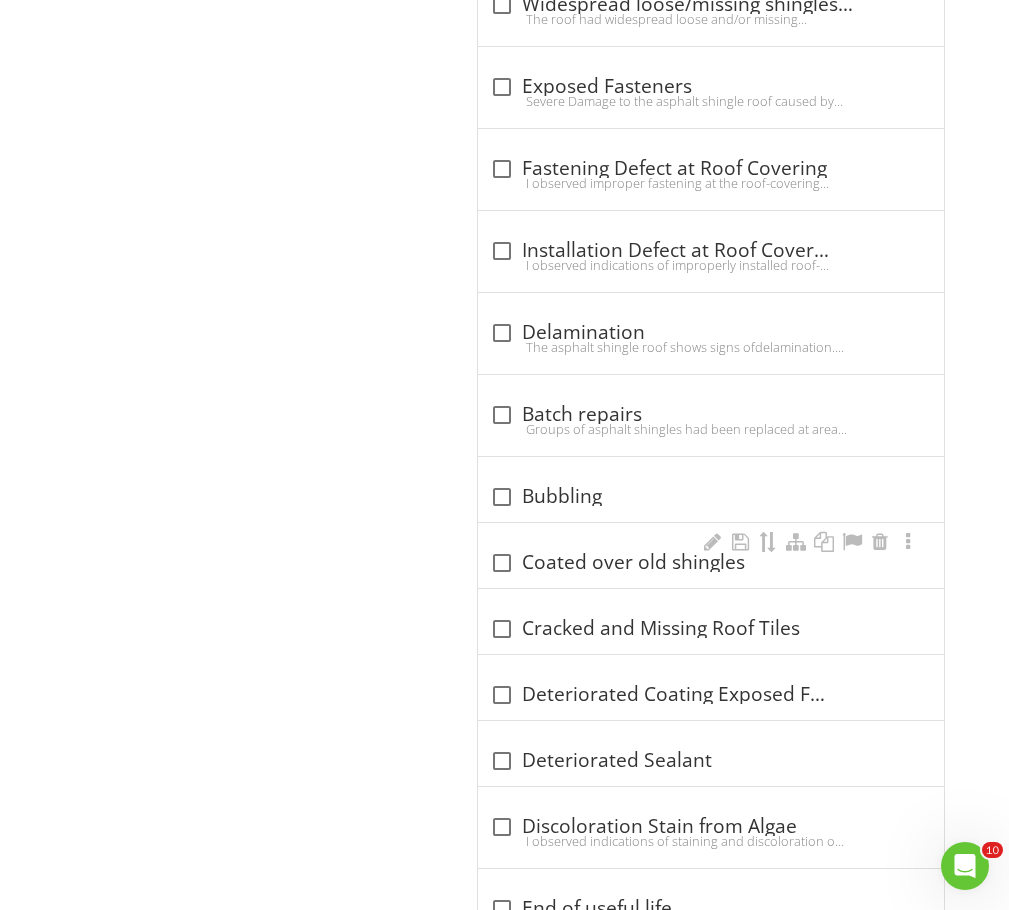 click on "Detached Garage
Roof Covering
Roof Flashing
Gutters & Downspouts
Eaves, Soffits & Fascia
Vegetation, Surface Drainage, Retaining Walls & Grading
Wall-Covering, Flashing & Trim
Electric/GFCI Outside Garage
Stairs, Steps, Stoops, Stairways & Ramps
Railings, Guards & Handrails
Ceiling & Walls in Garage
Garage Floor
Garage Vehicle Door
Garage Vehicle Door Opener
Electric in the Garage
Moisture Intrusion in Garage
Windows
Exterior Door
Item
Roof Covering
Information                       check" at bounding box center [630, 436] 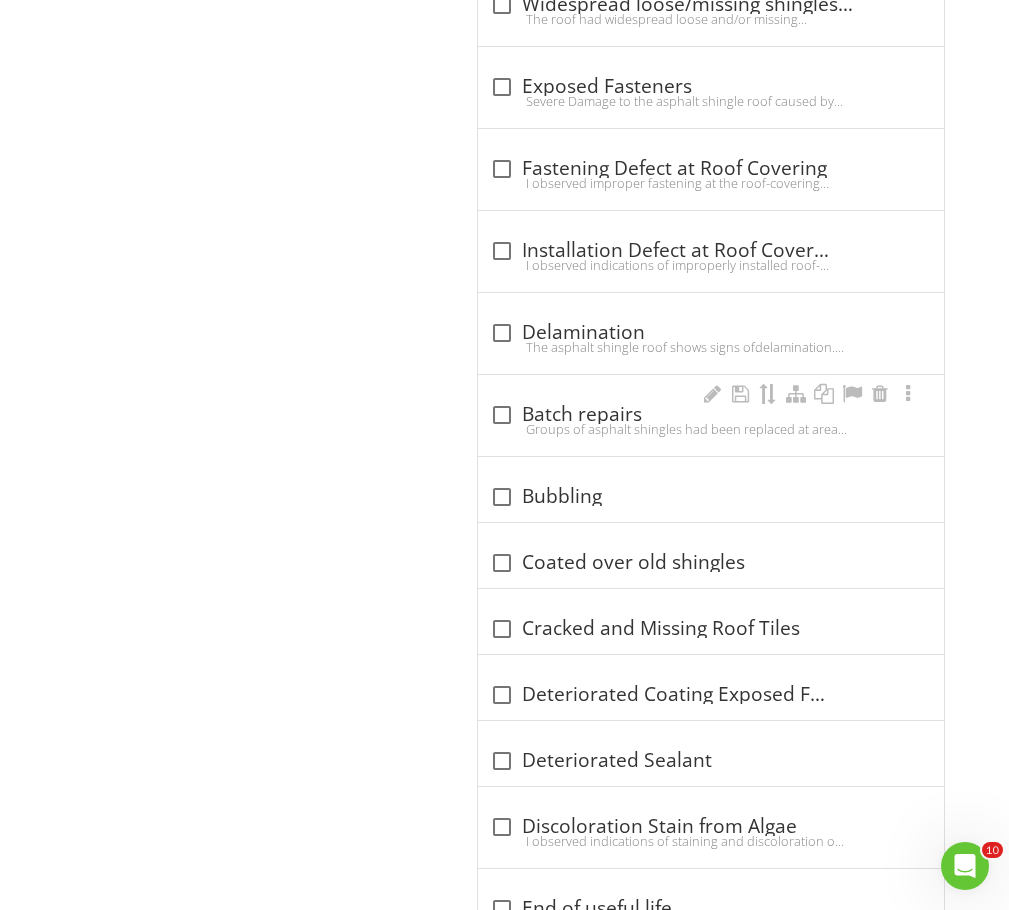 drag, startPoint x: 415, startPoint y: 474, endPoint x: 490, endPoint y: 424, distance: 90.13878 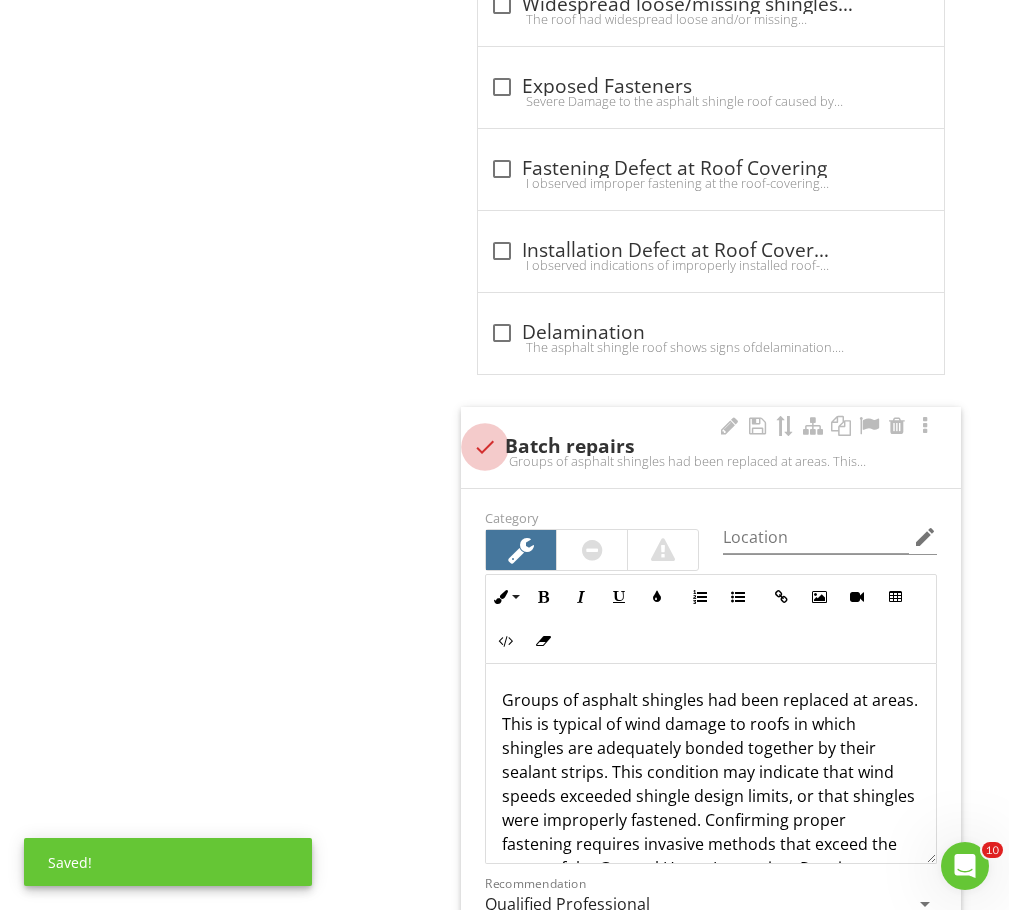 click at bounding box center [485, 447] 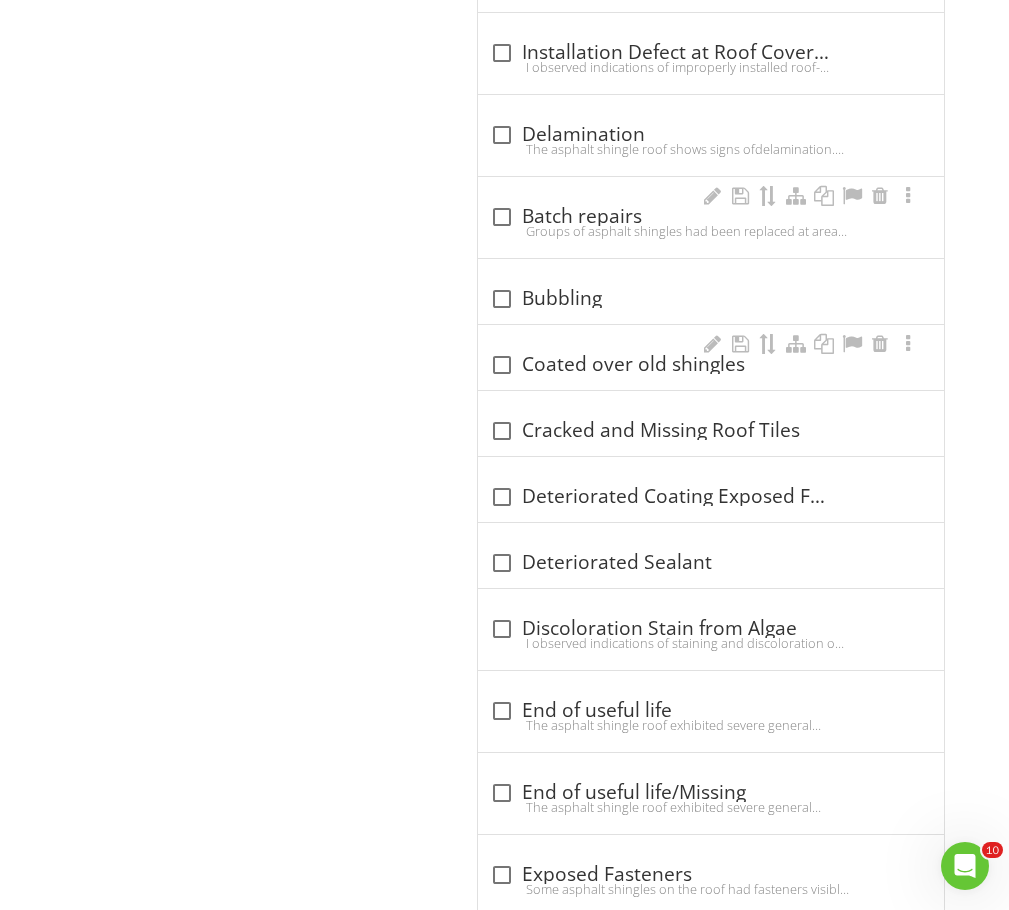 scroll, scrollTop: 2900, scrollLeft: 0, axis: vertical 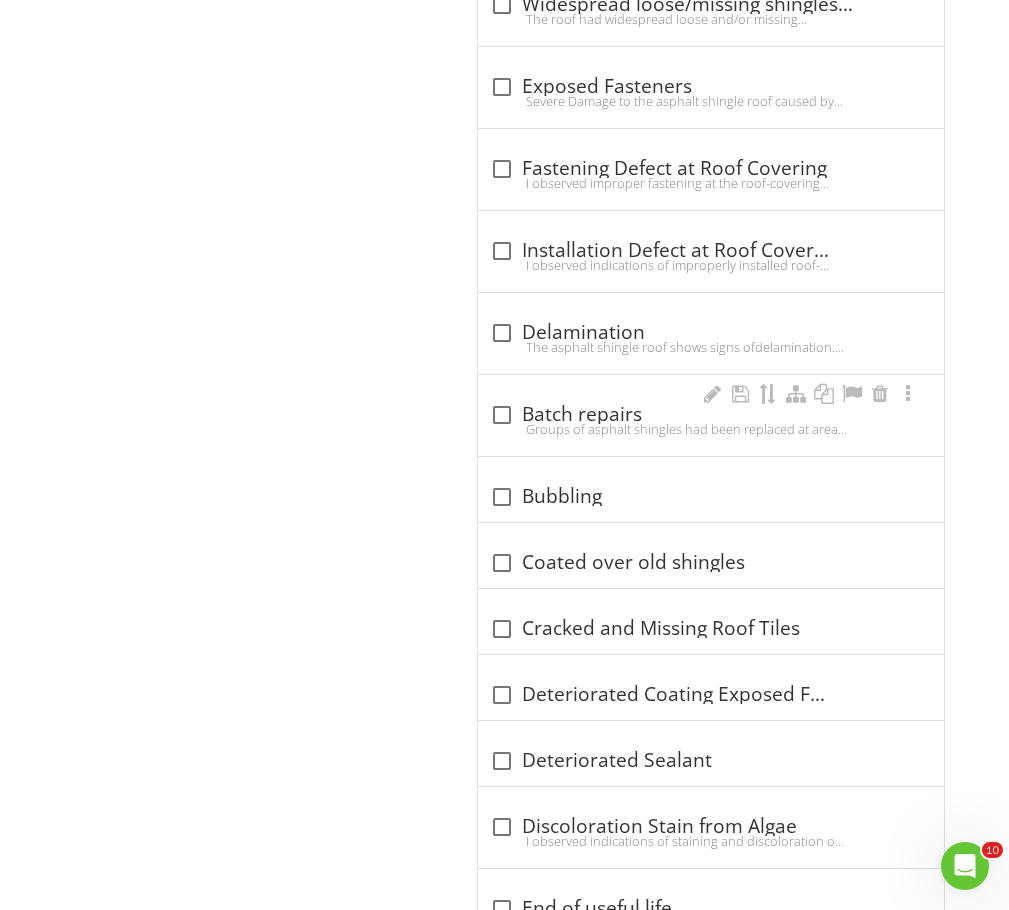 drag, startPoint x: 452, startPoint y: 443, endPoint x: 466, endPoint y: 438, distance: 14.866069 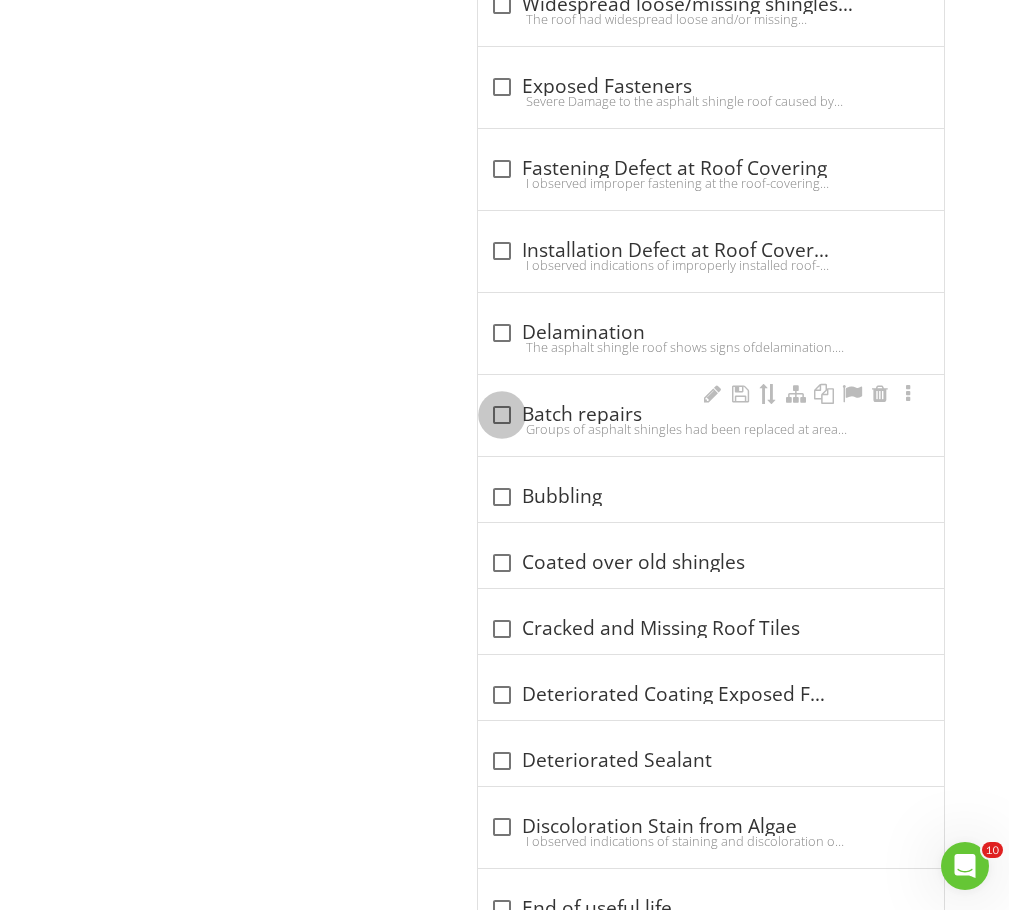 click at bounding box center (502, 415) 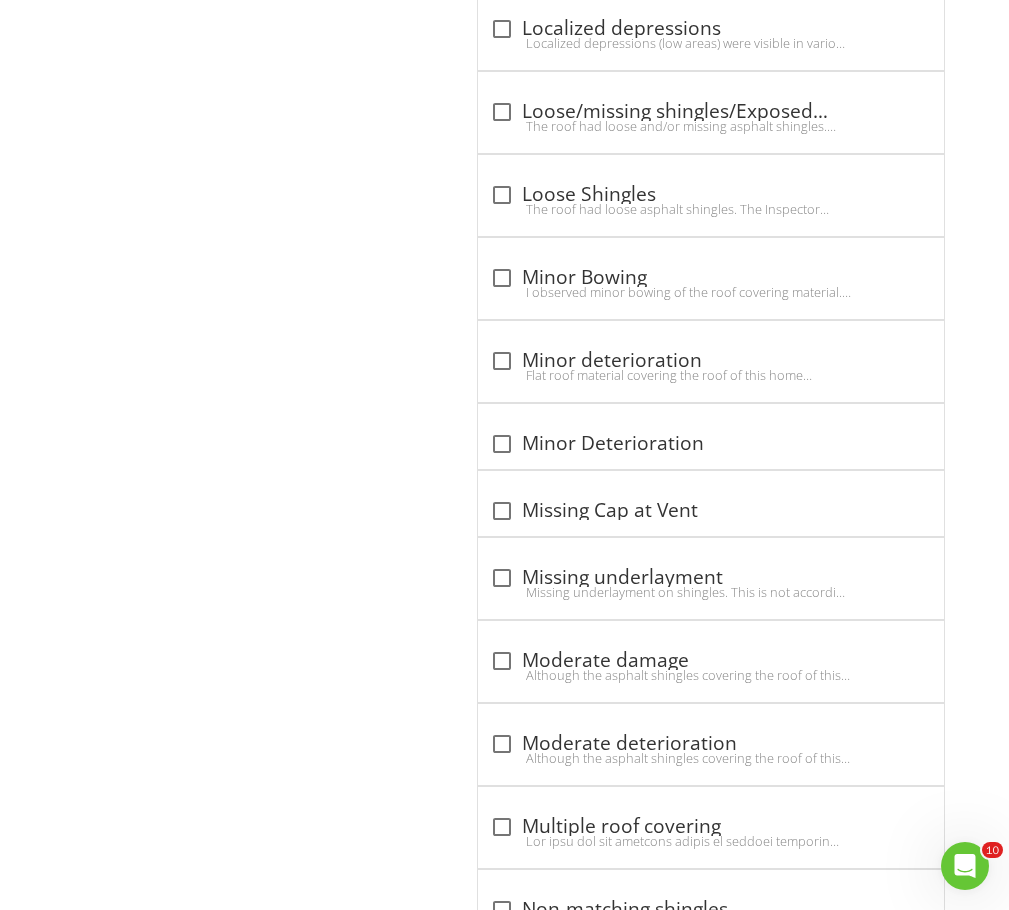 scroll, scrollTop: 5100, scrollLeft: 0, axis: vertical 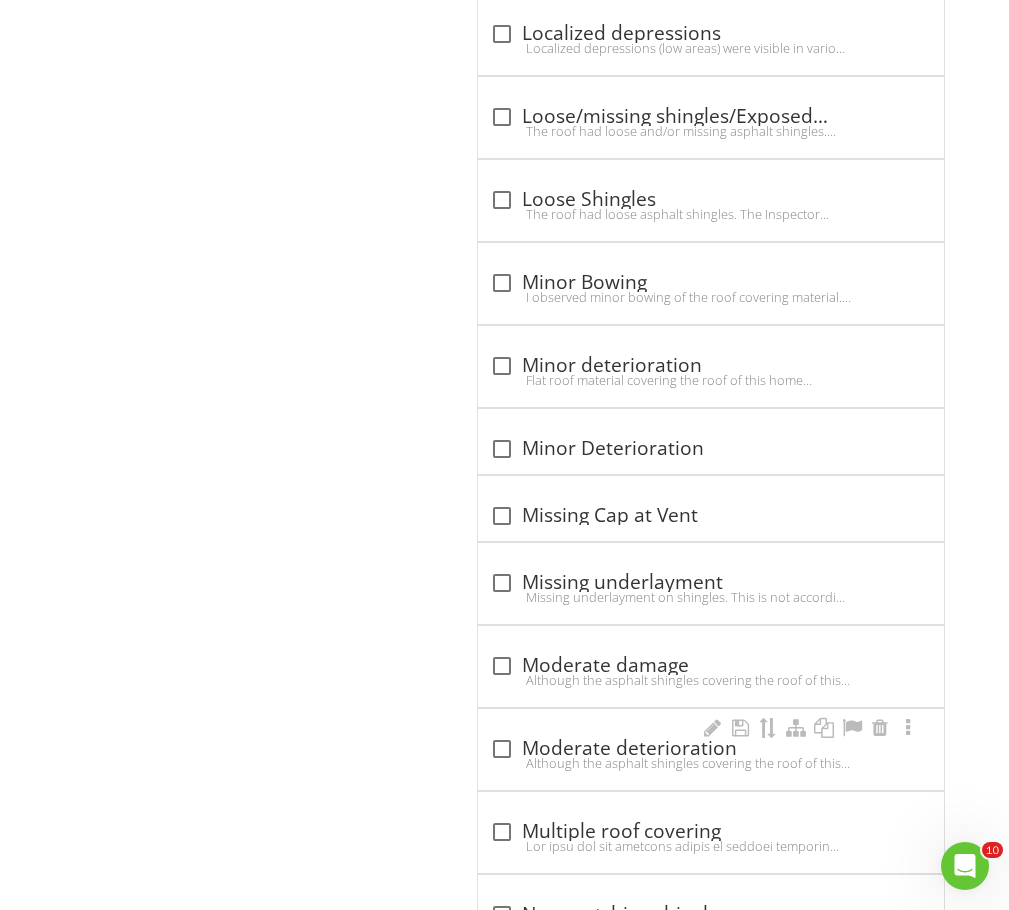 drag, startPoint x: 430, startPoint y: 781, endPoint x: 551, endPoint y: 748, distance: 125.4193 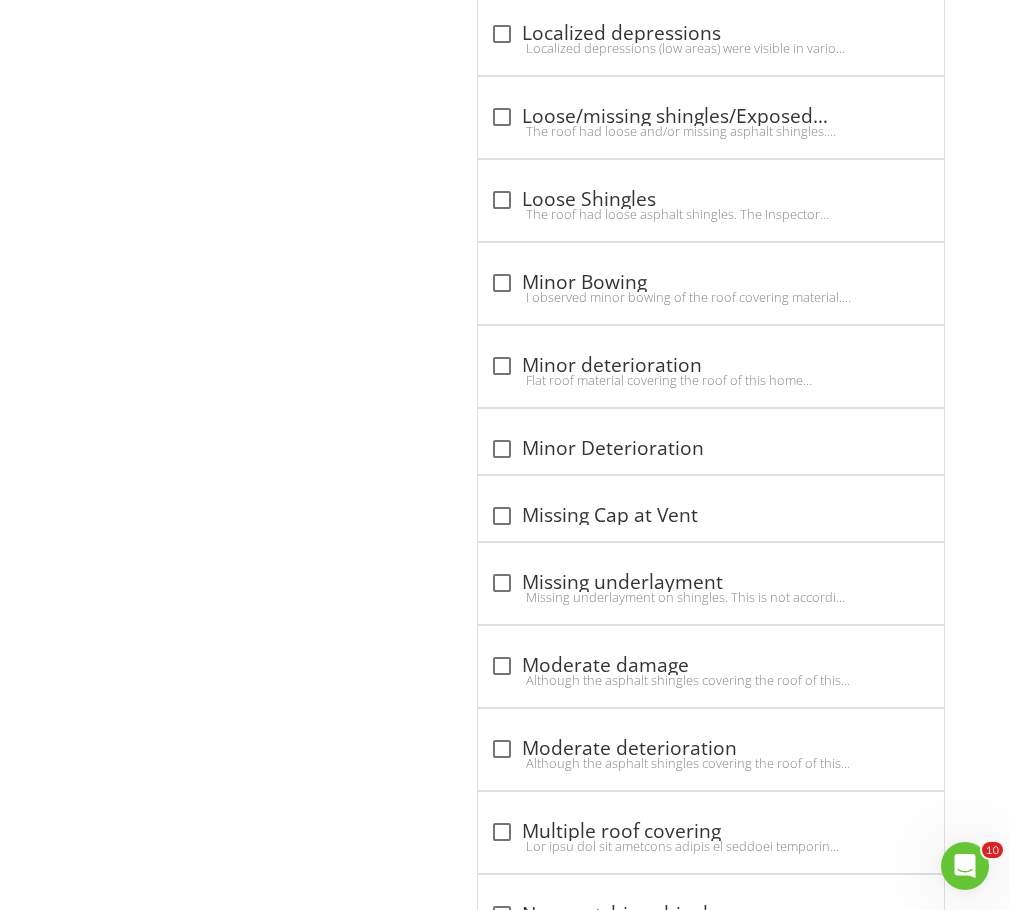 checkbox on "true" 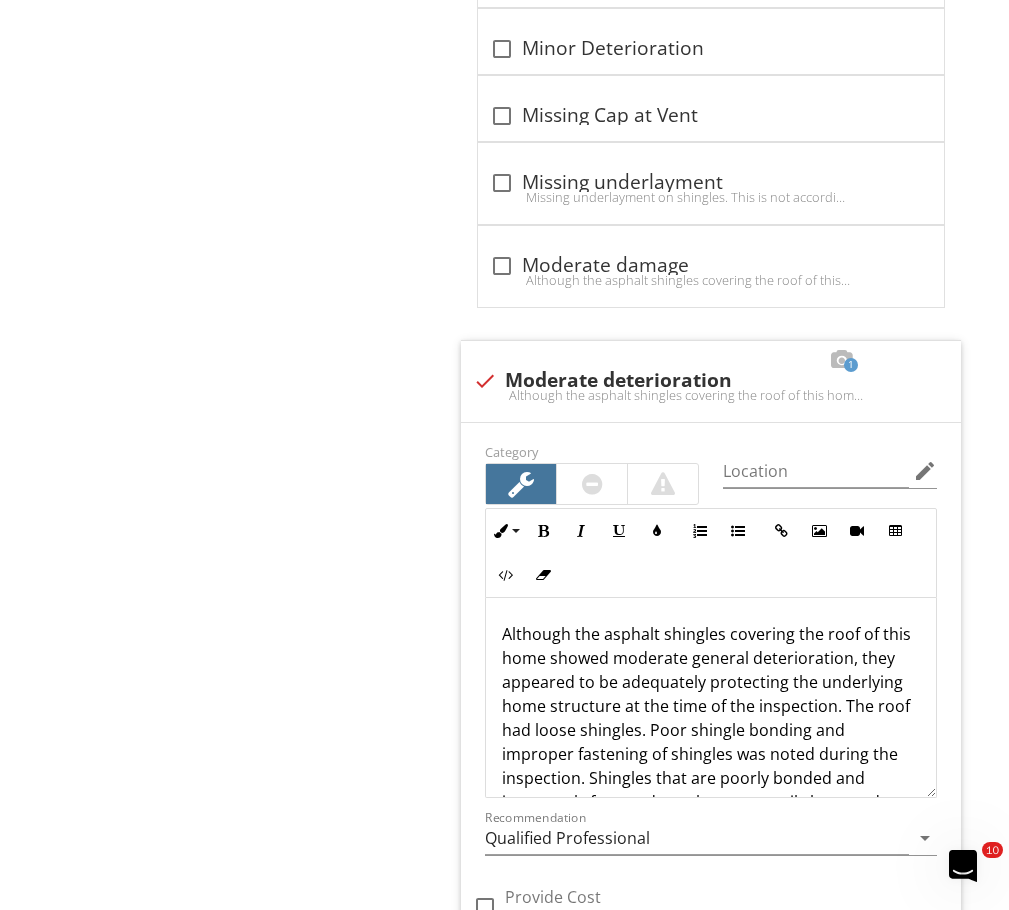 scroll, scrollTop: 5500, scrollLeft: 0, axis: vertical 